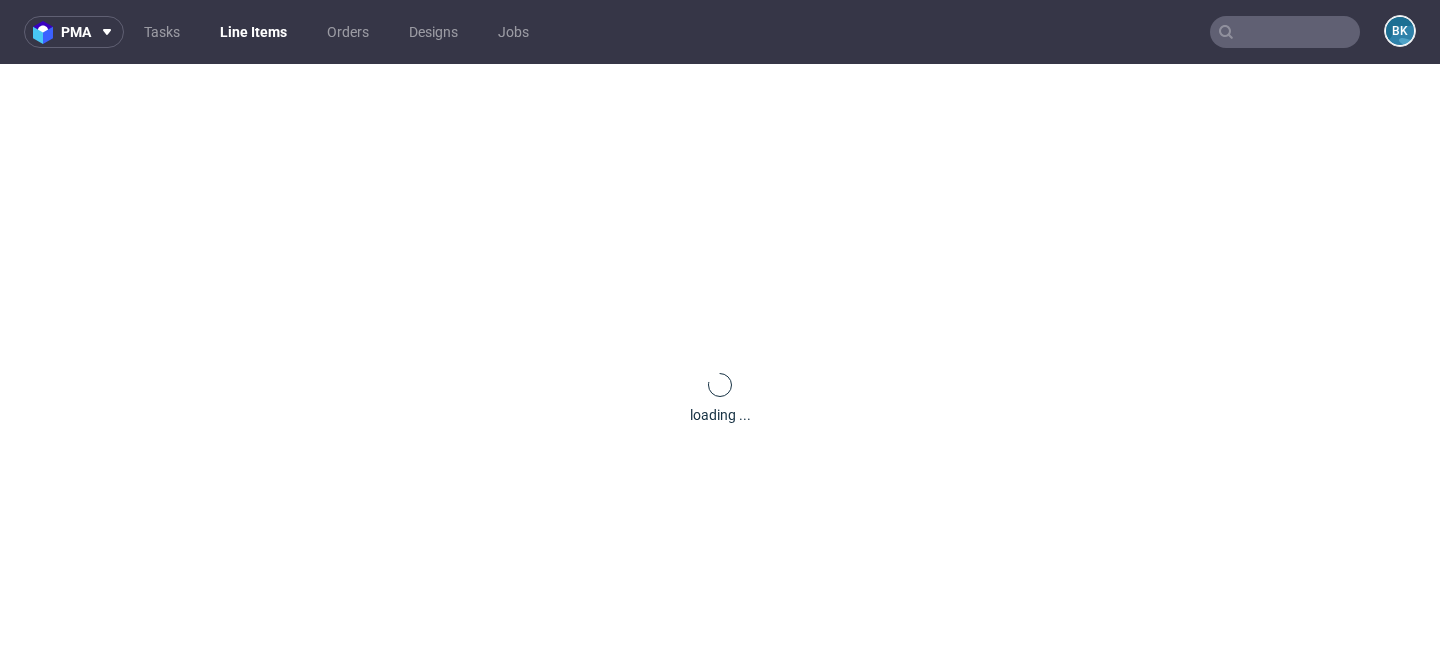 scroll, scrollTop: 0, scrollLeft: 0, axis: both 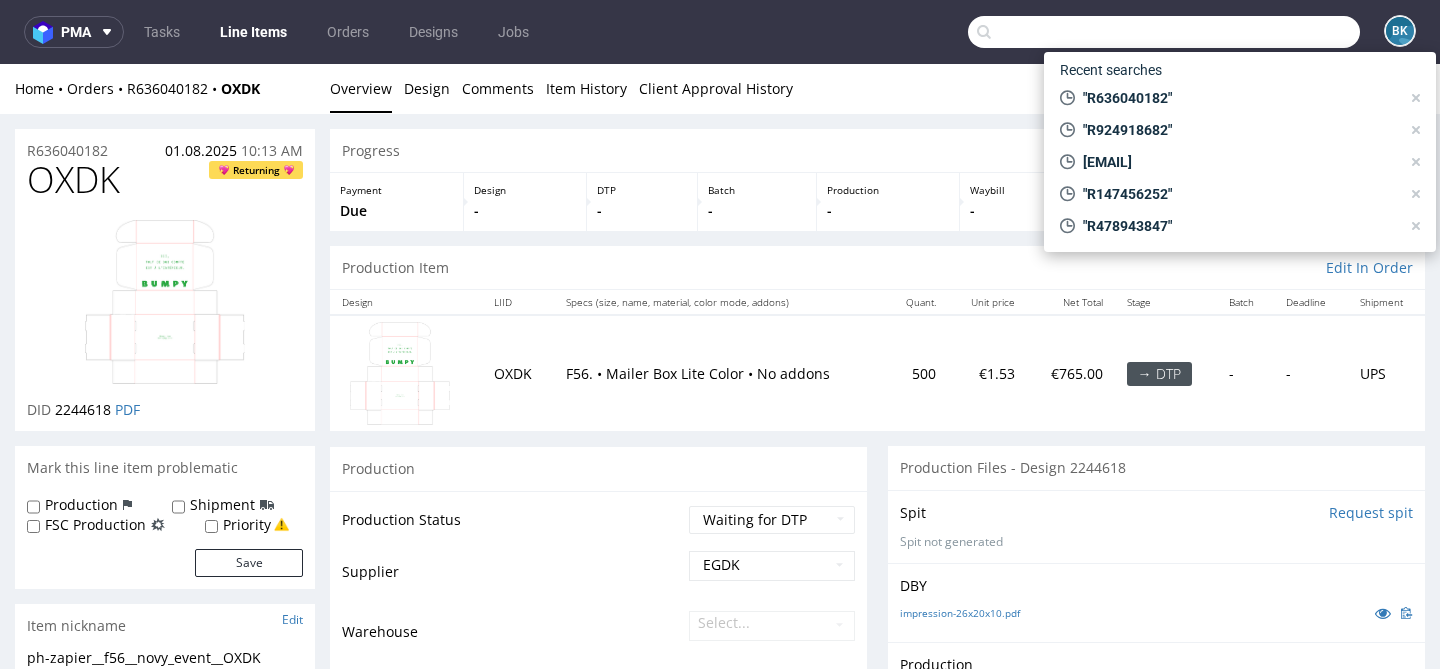 click at bounding box center (1164, 32) 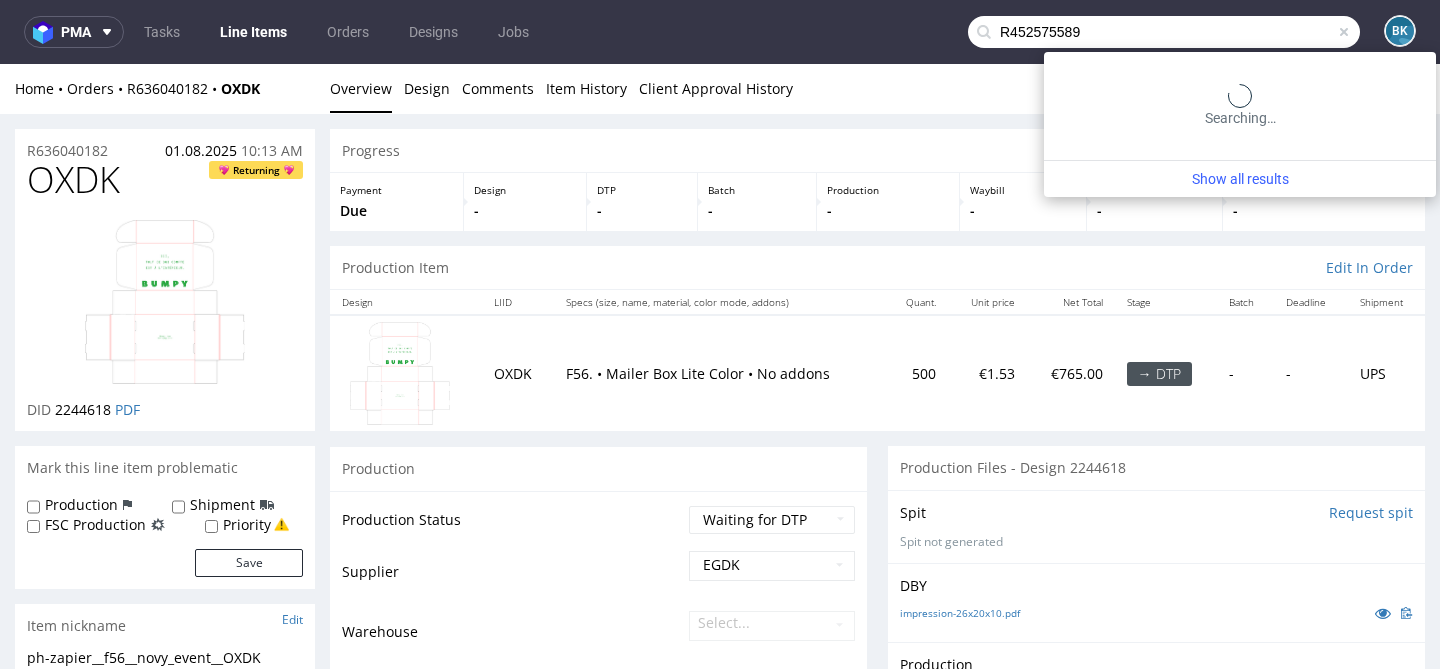 type on "R452575589" 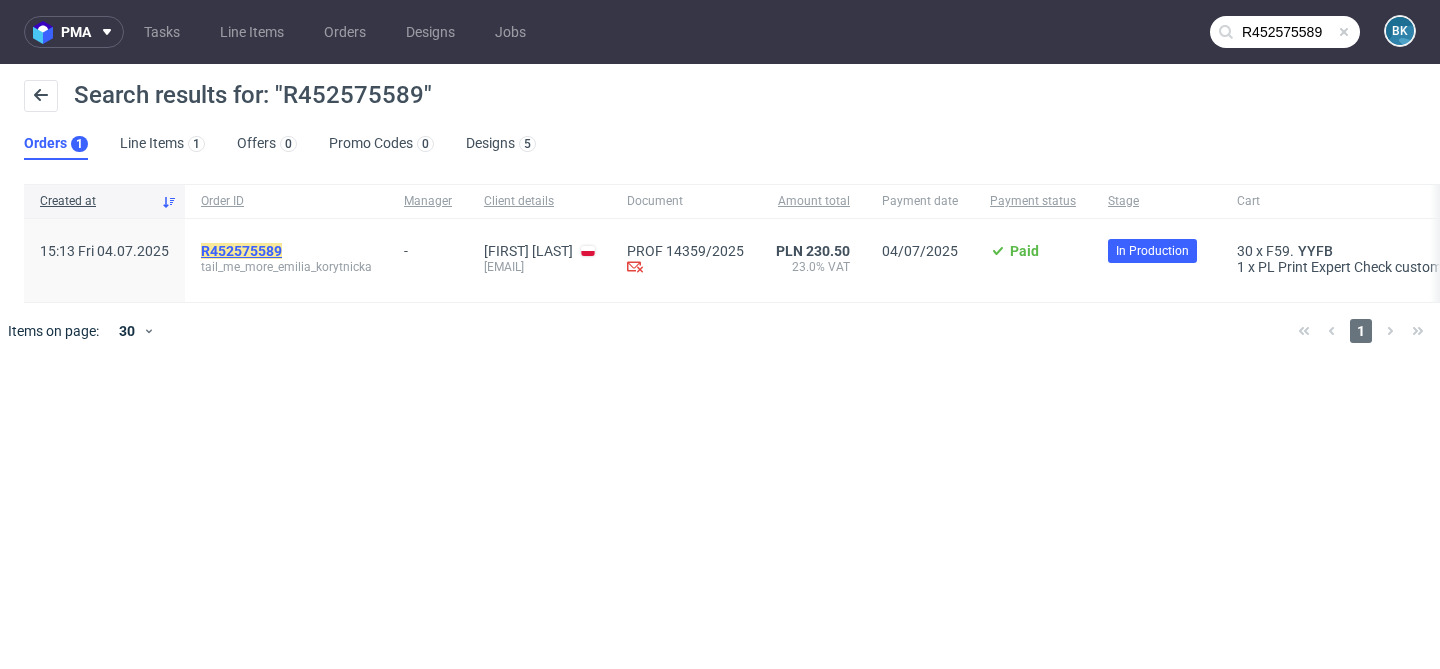 click on "R452575589" 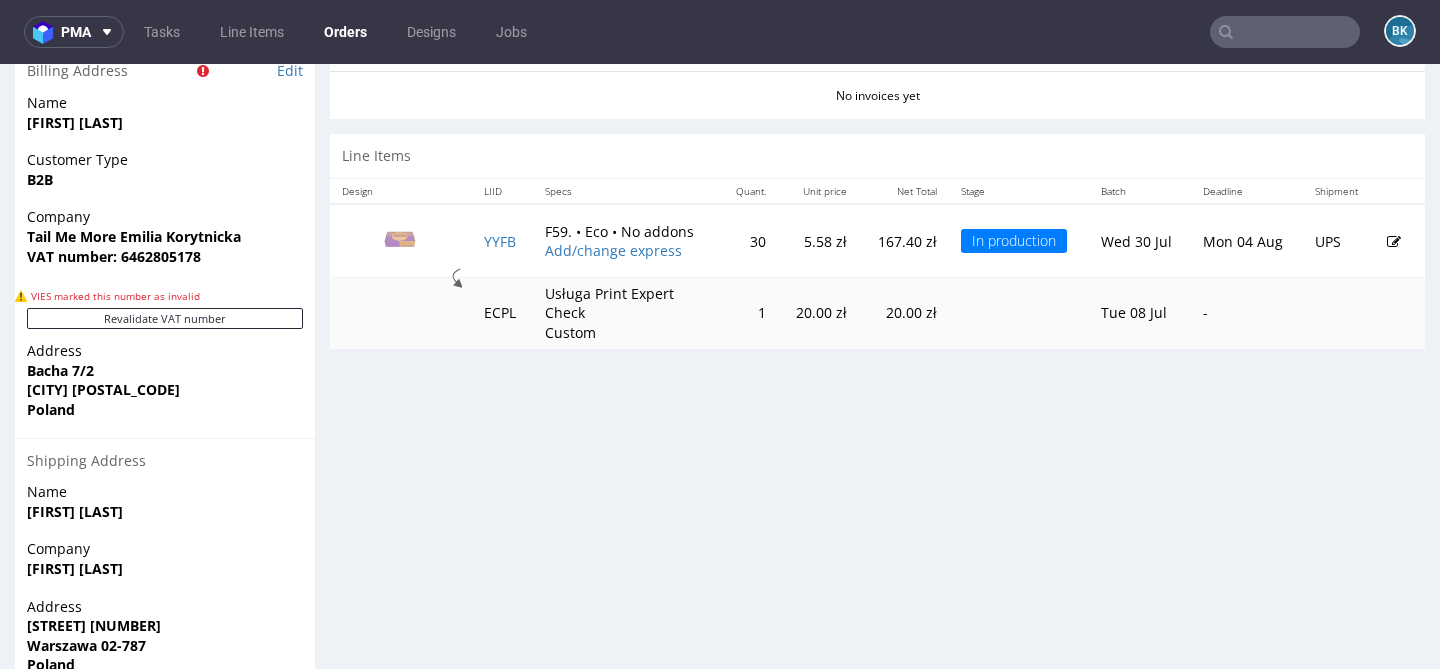 scroll, scrollTop: 1060, scrollLeft: 0, axis: vertical 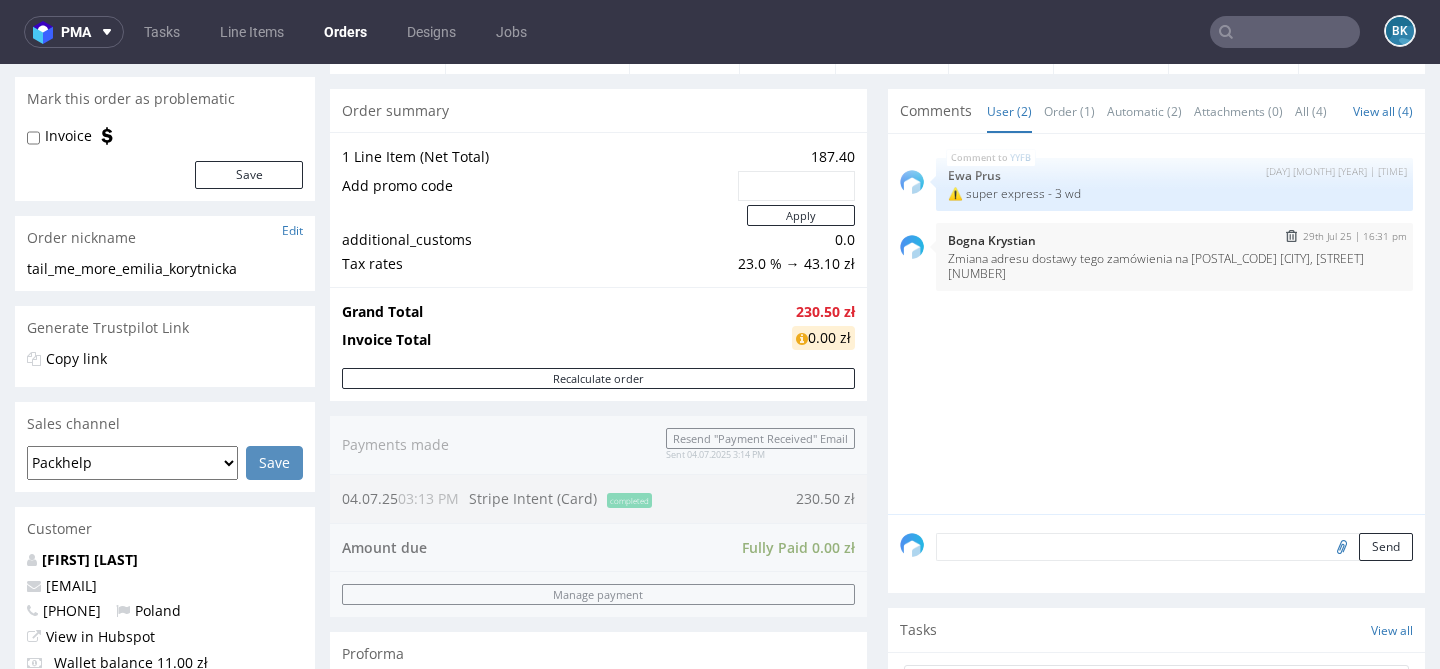 click at bounding box center [1291, 236] 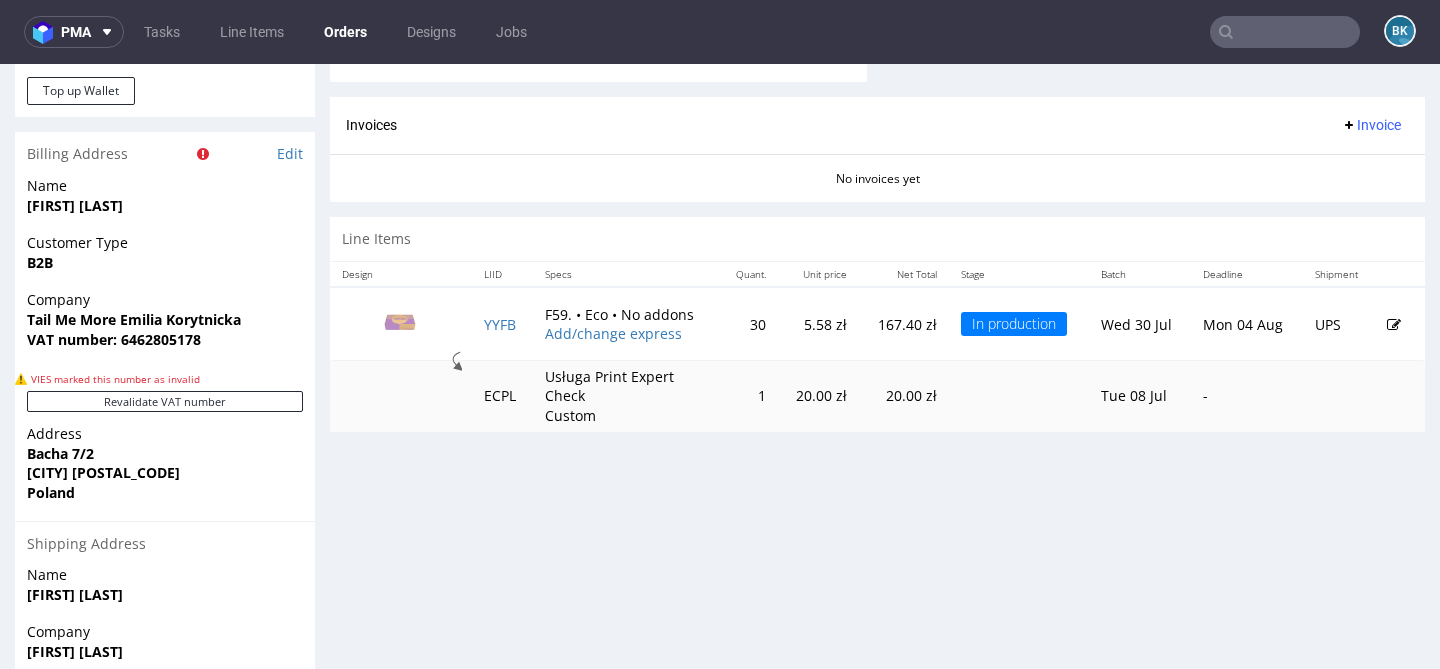 scroll, scrollTop: 893, scrollLeft: 0, axis: vertical 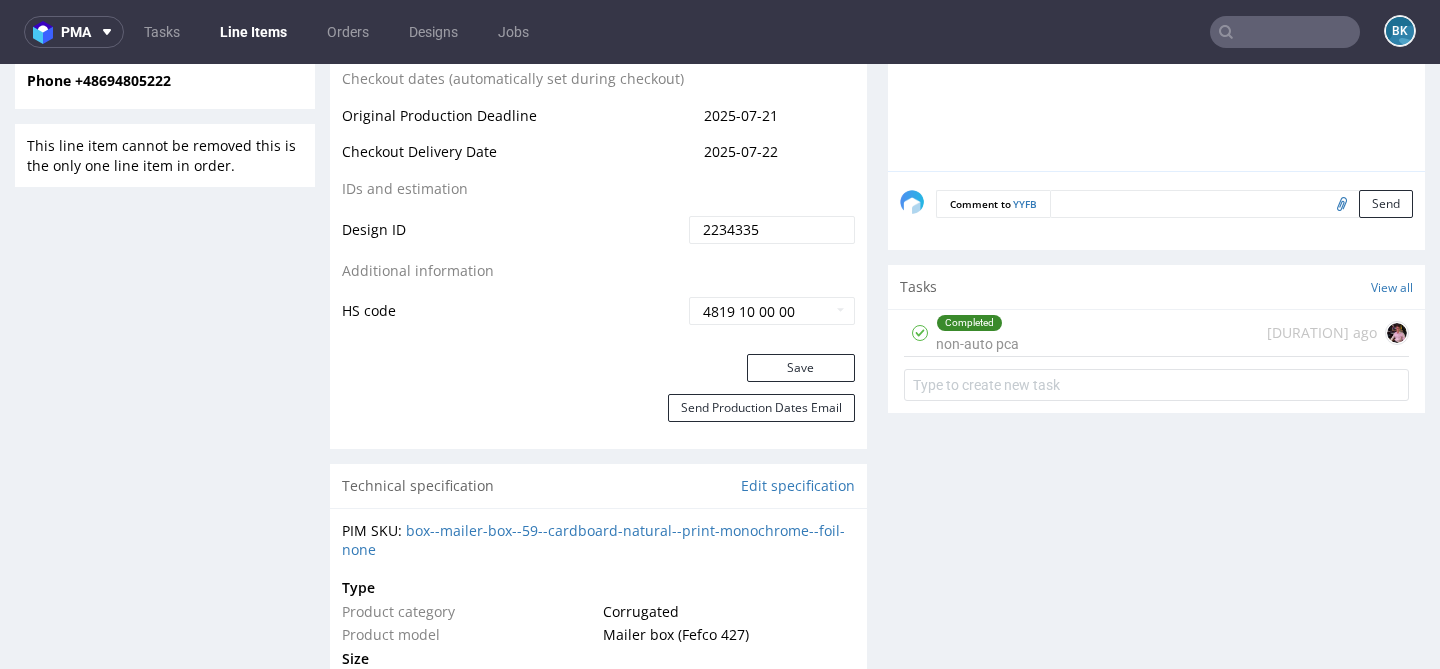 click on "Completed non-auto pca 24 days ago" at bounding box center [1156, 333] 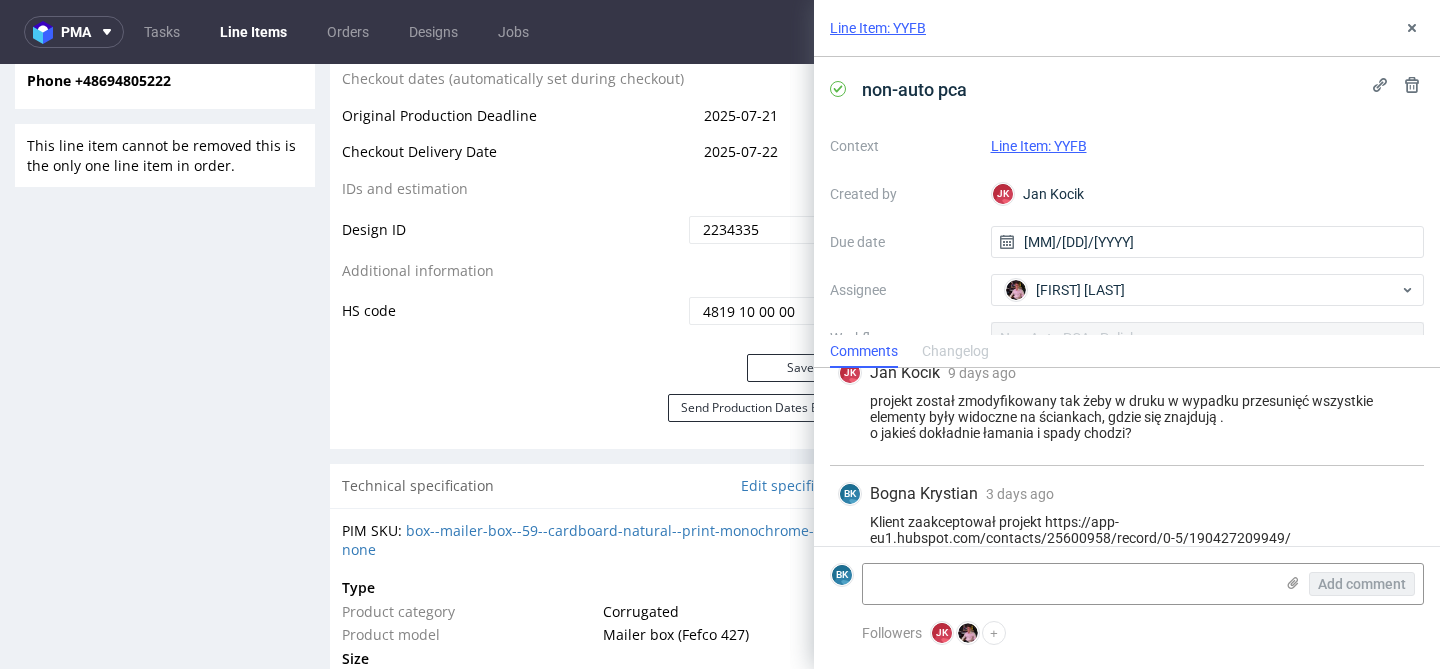 scroll, scrollTop: 681, scrollLeft: 0, axis: vertical 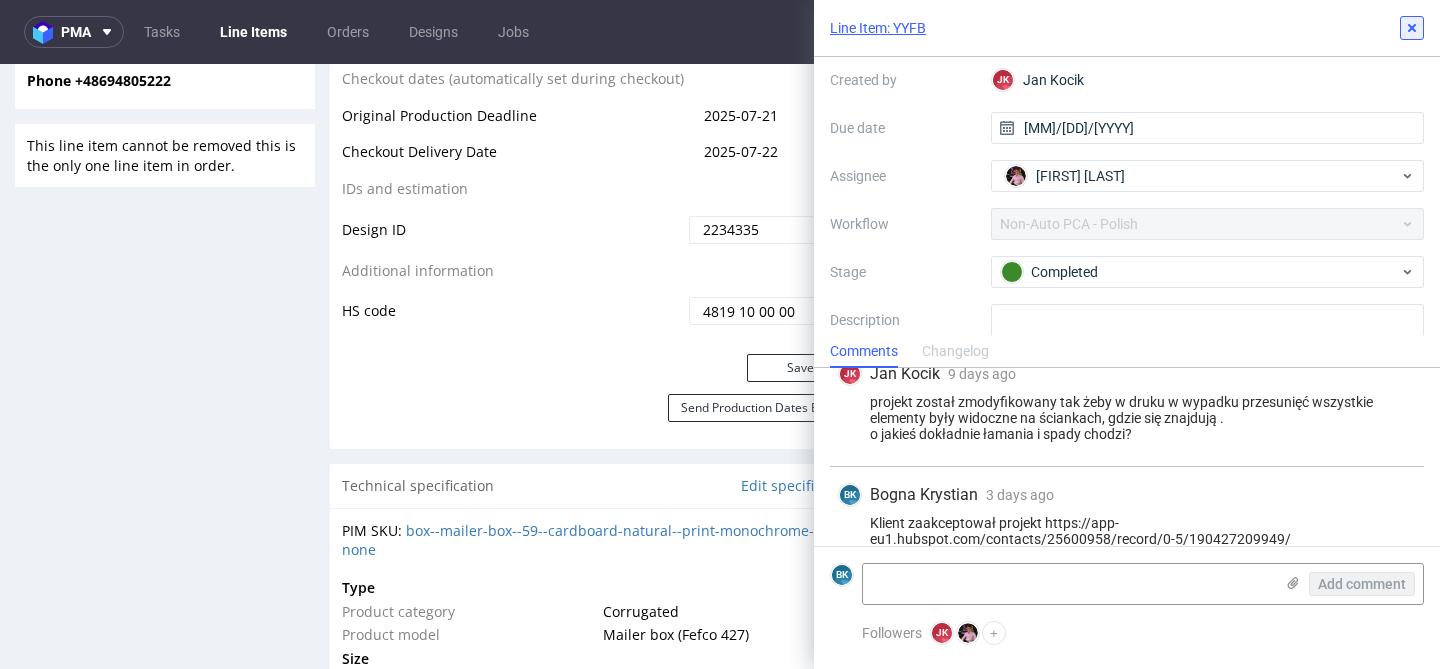 click 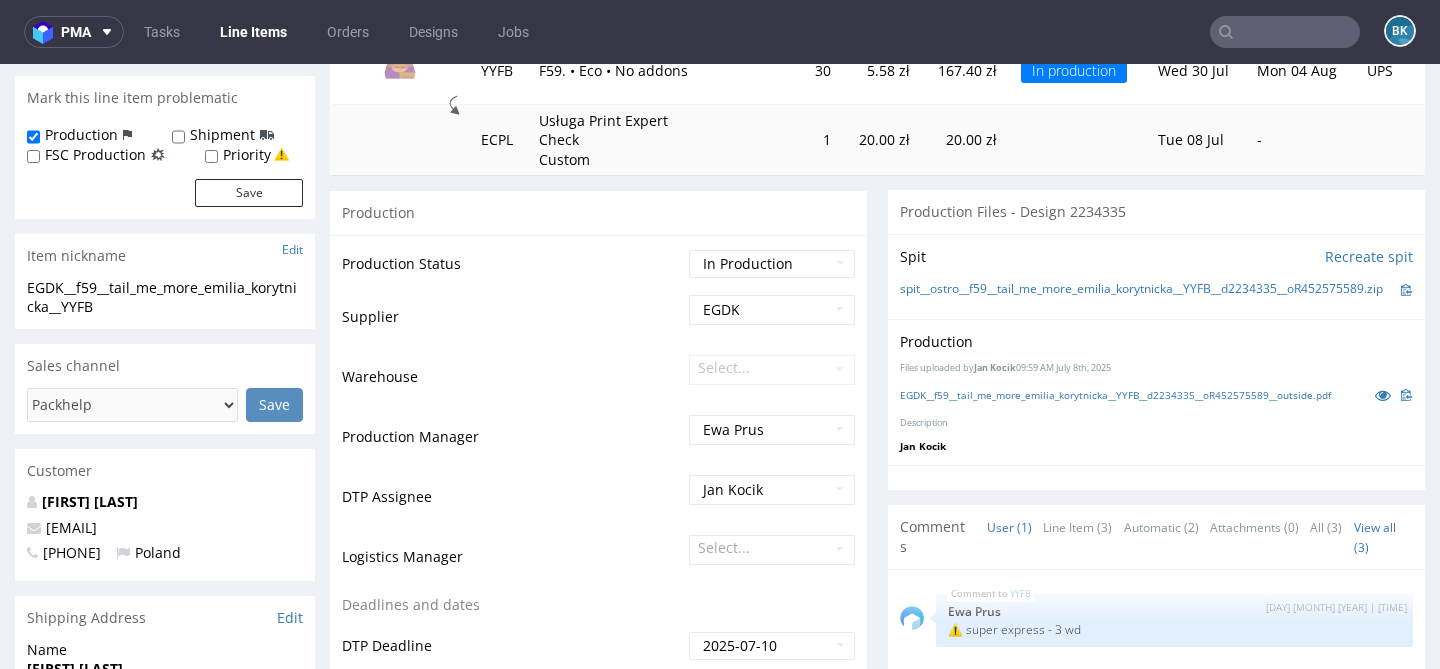 scroll, scrollTop: 295, scrollLeft: 0, axis: vertical 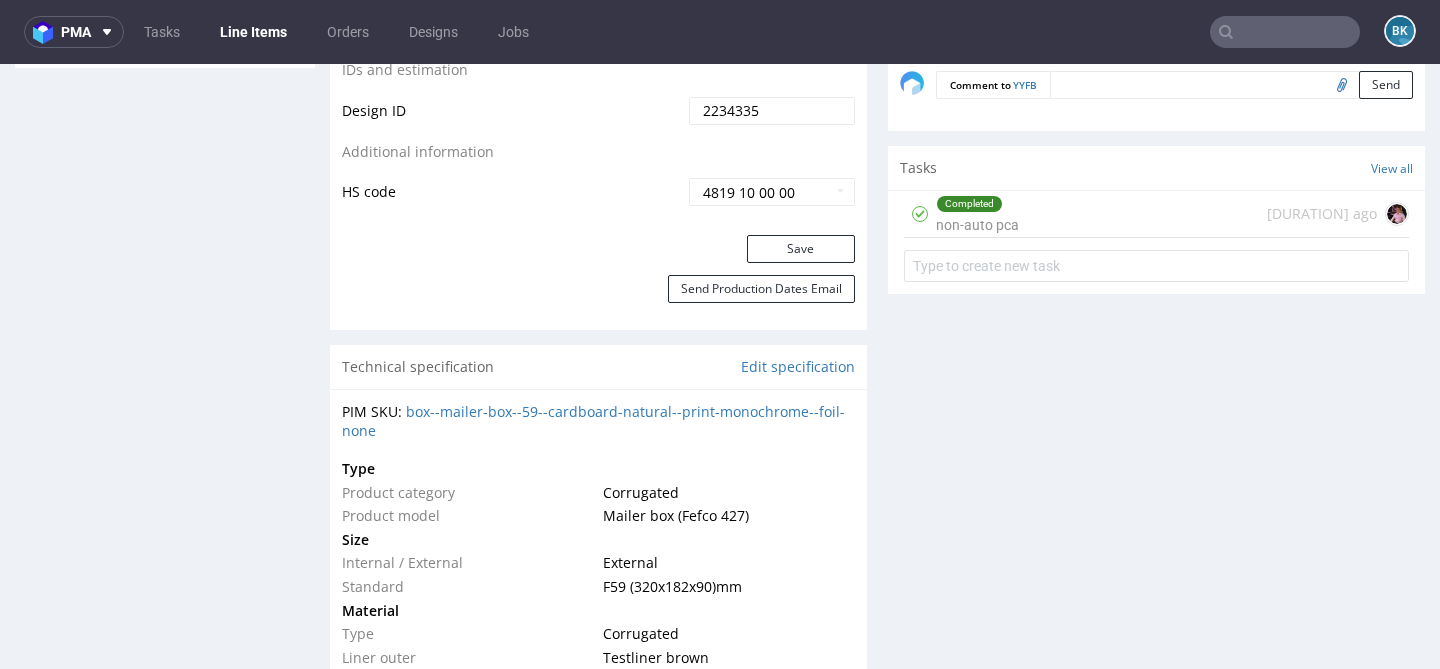 click on "Completed non-auto pca 24 days ago" at bounding box center [1156, 214] 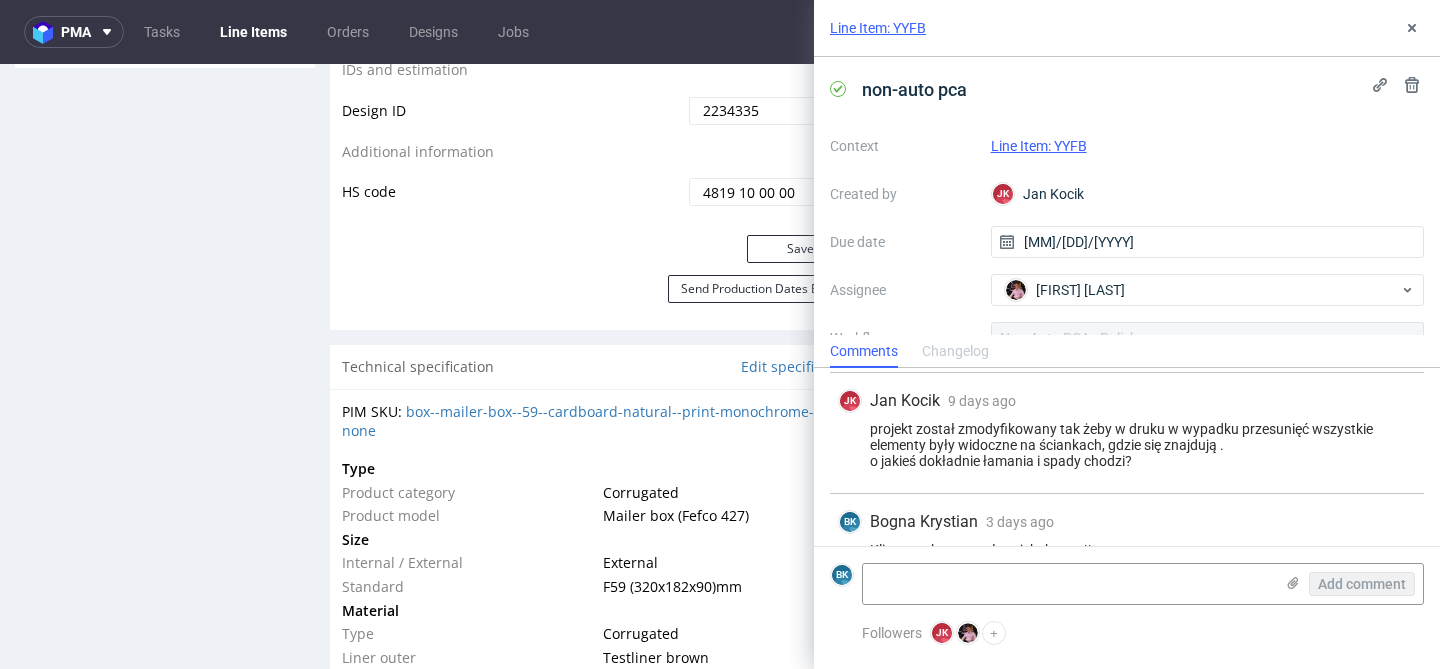 scroll, scrollTop: 667, scrollLeft: 0, axis: vertical 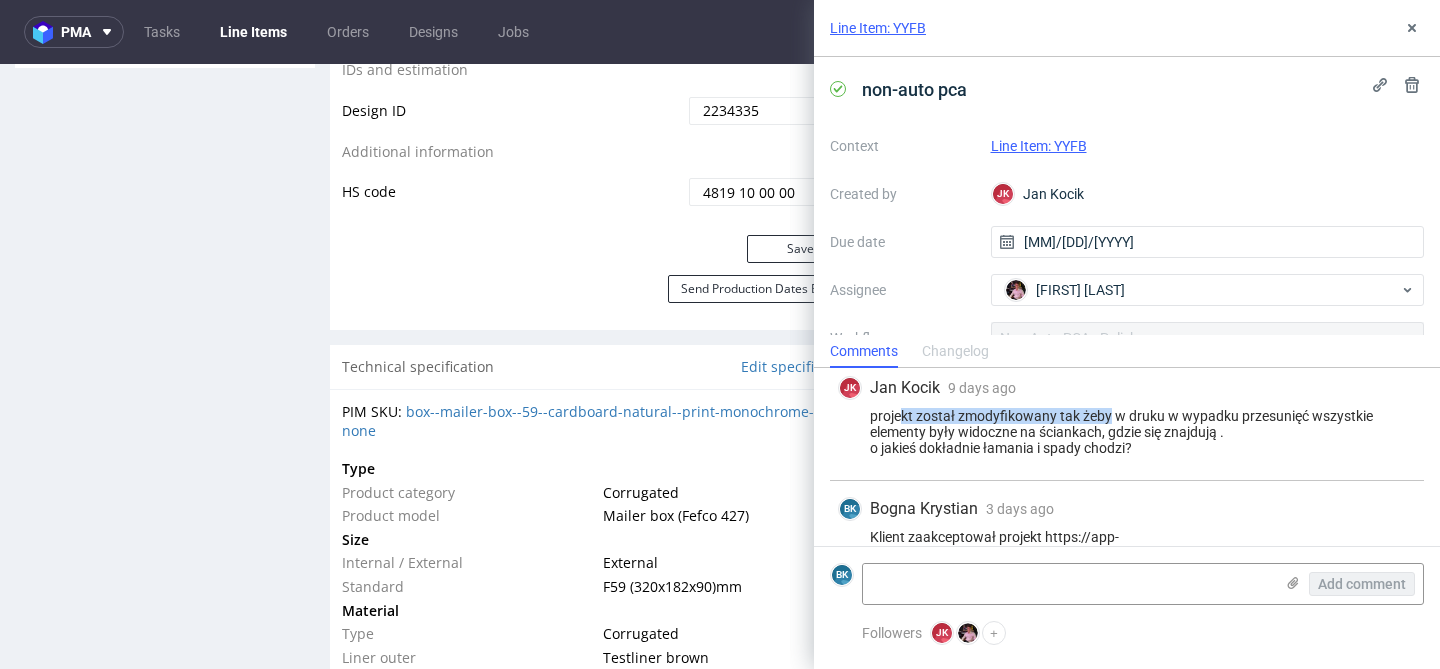 drag, startPoint x: 903, startPoint y: 414, endPoint x: 1111, endPoint y: 422, distance: 208.1538 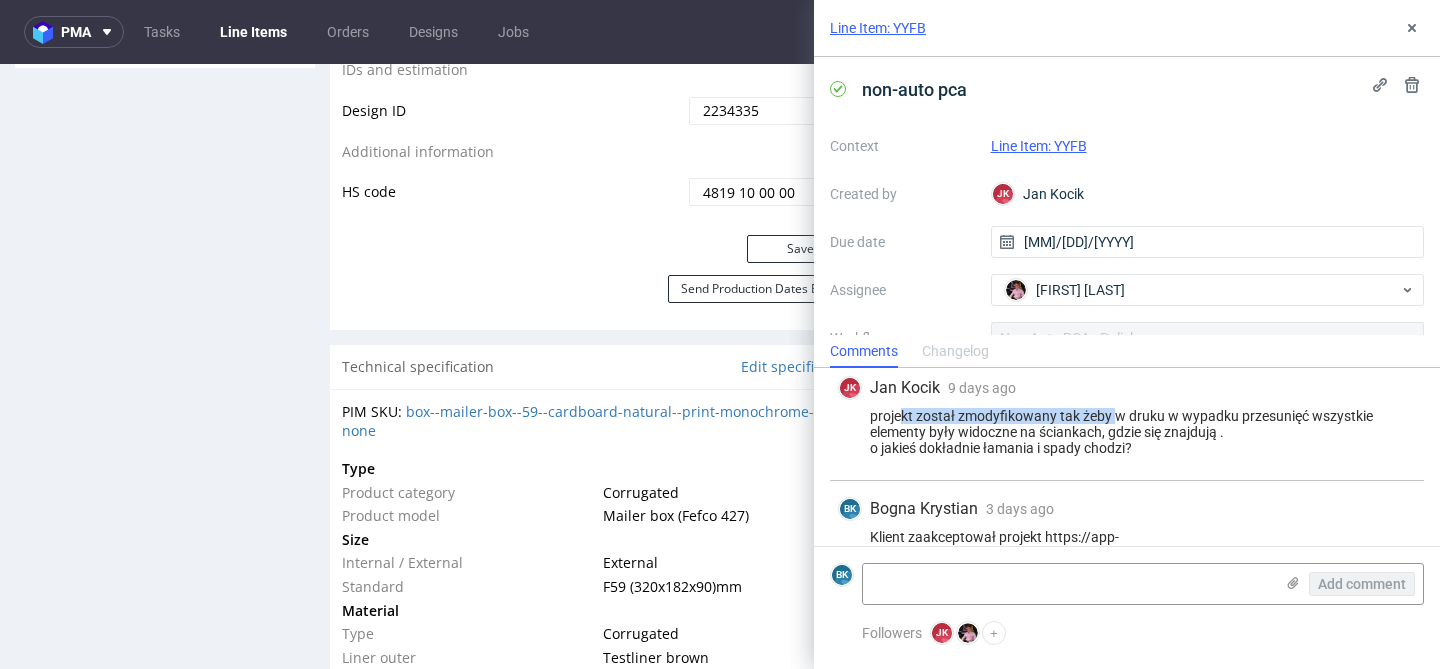 click on "projekt został zmodyfikowany tak żeby w druku w wypadku przesunięć wszystkie elementy były widoczne na ściankach, gdzie się znajdują .
o jakieś dokładnie łamania i spady chodzi?" at bounding box center (1127, 432) 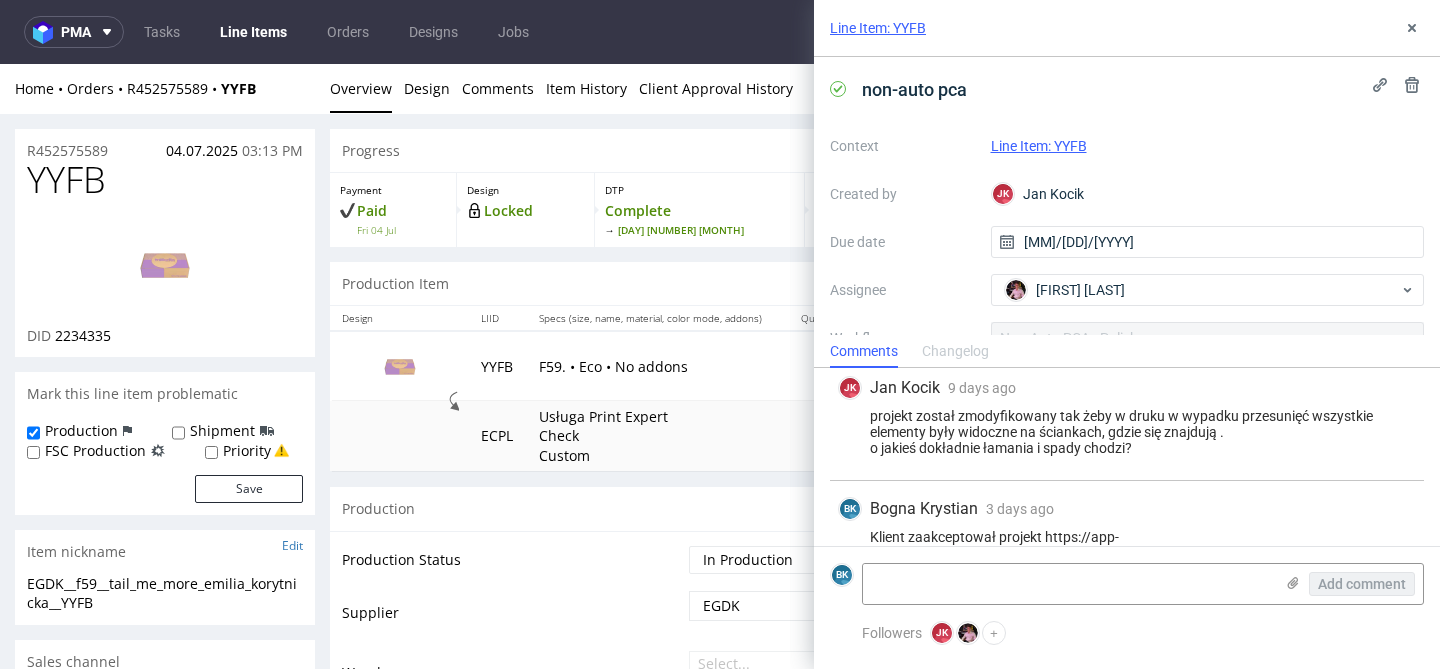 scroll, scrollTop: 3, scrollLeft: 0, axis: vertical 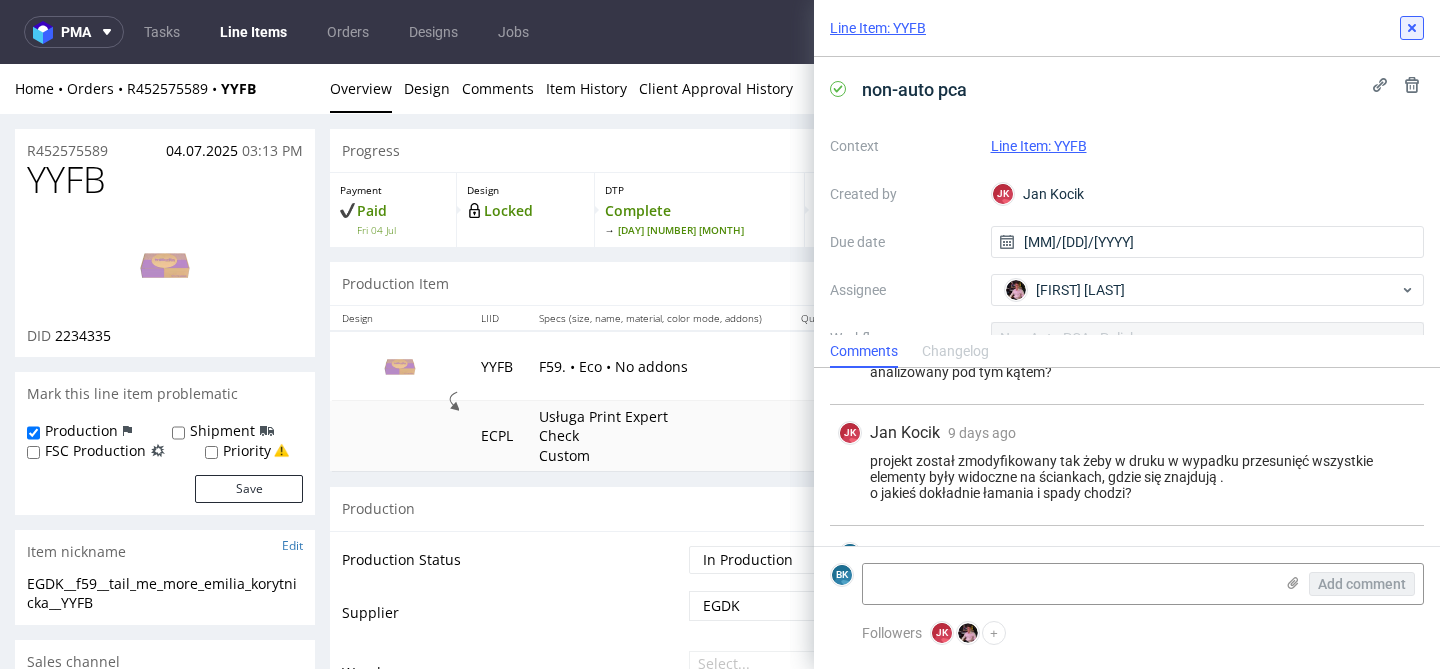 click 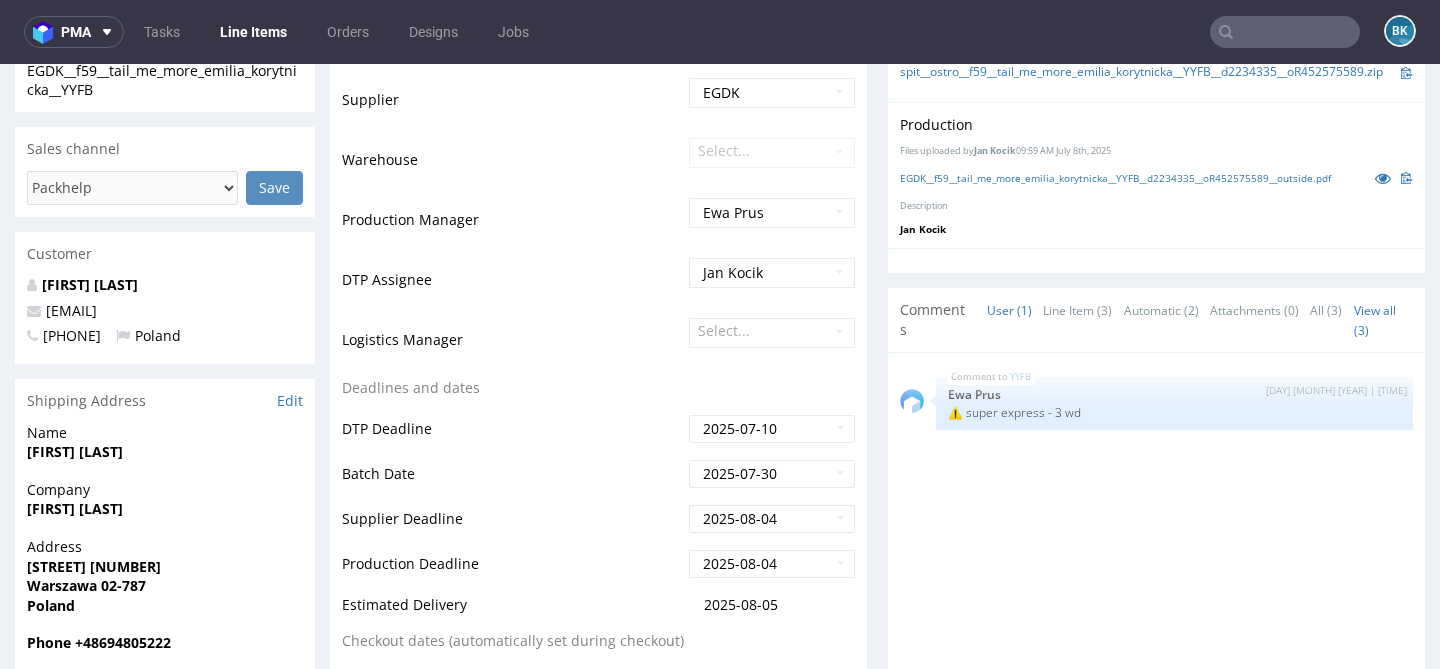 scroll, scrollTop: 519, scrollLeft: 0, axis: vertical 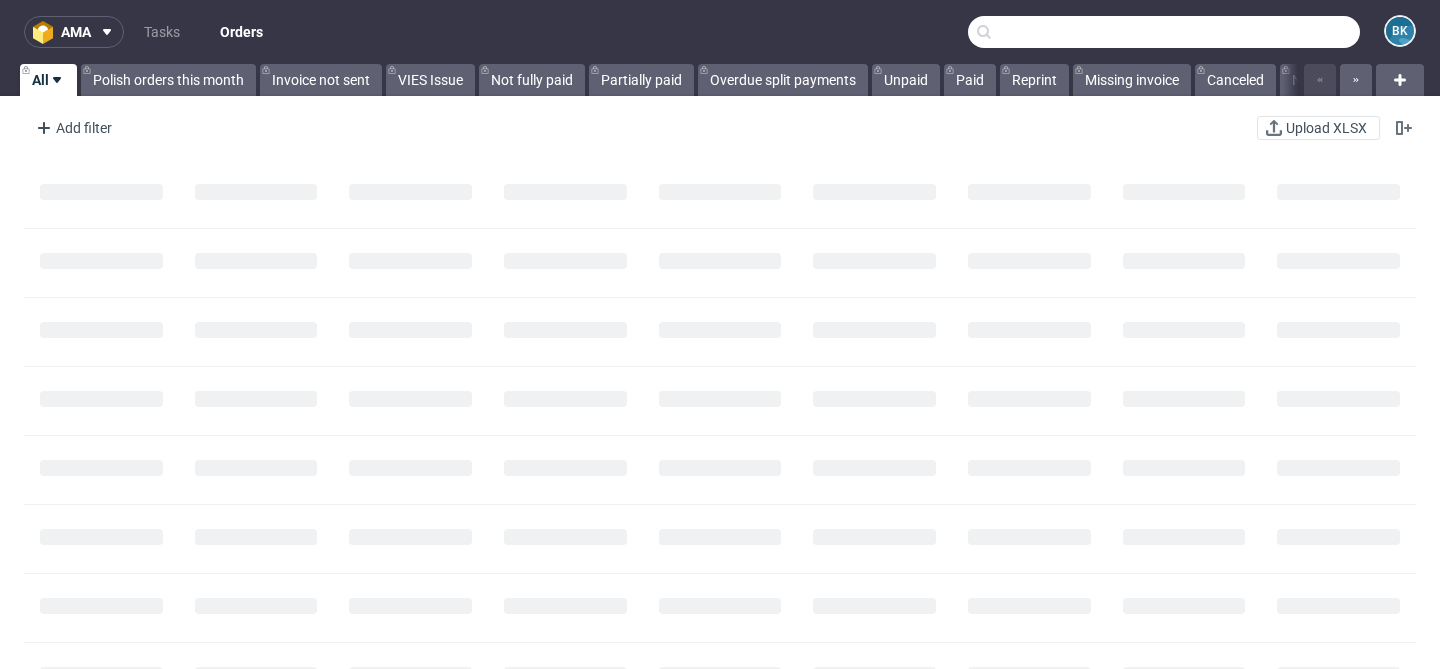 click at bounding box center [1164, 32] 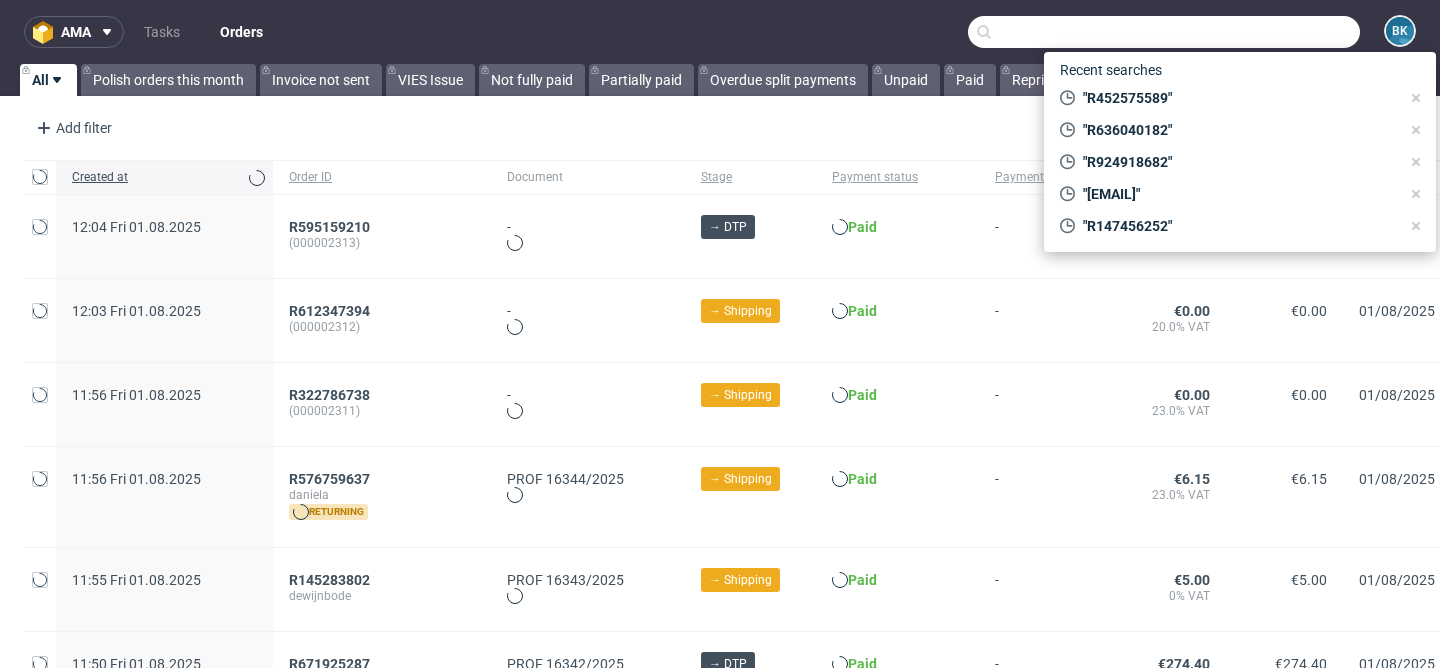 paste on "R636040182" 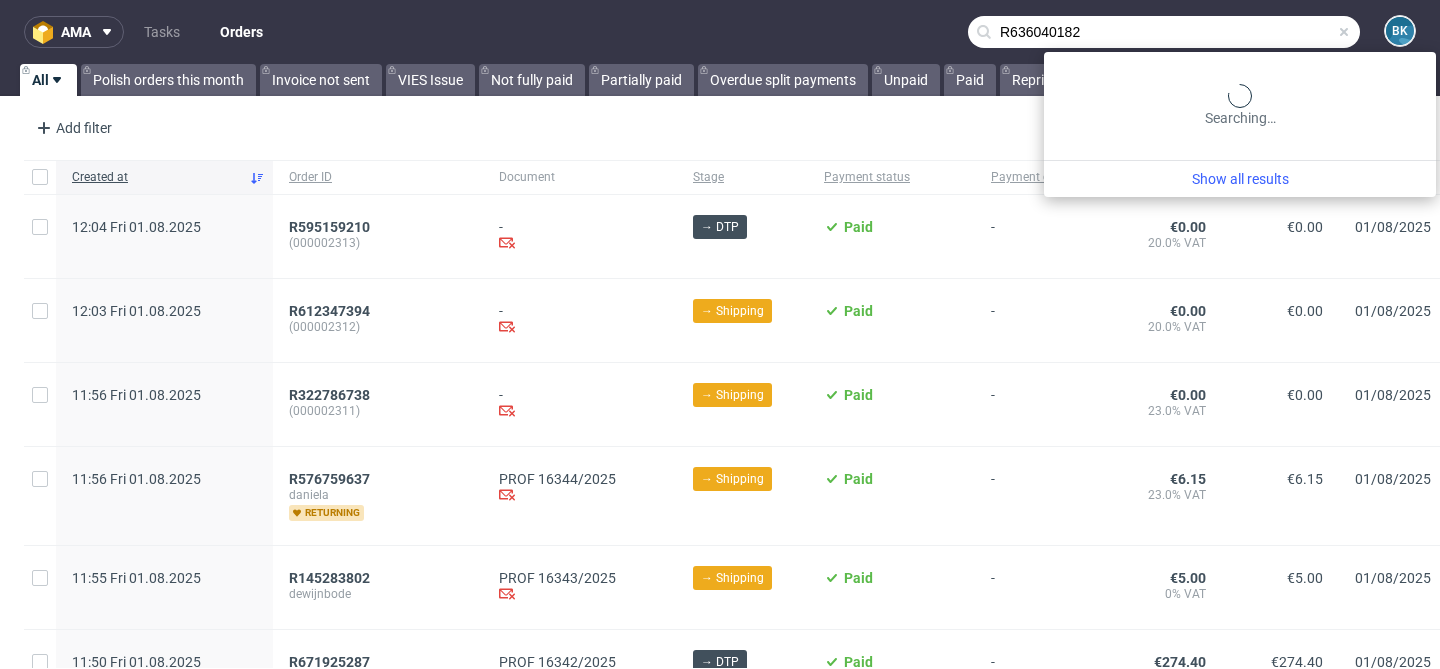 type on "R636040182" 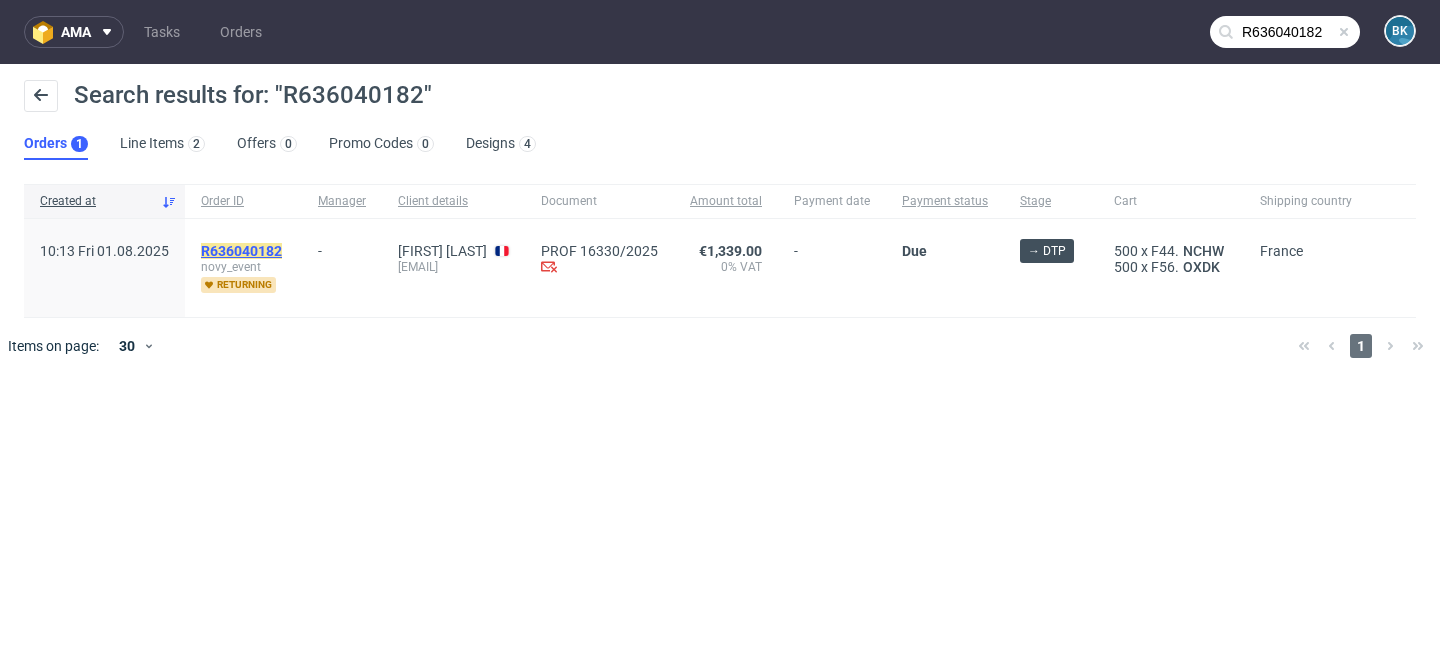 click on "R636040182" 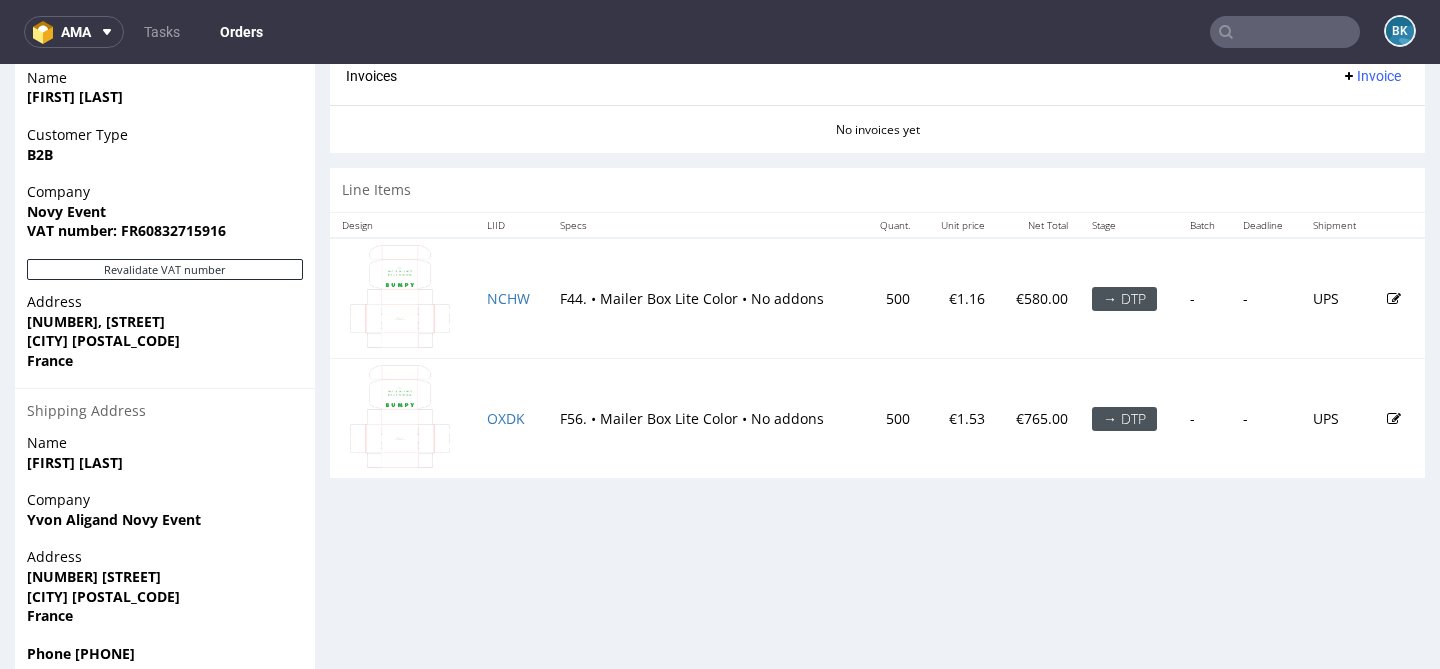 scroll, scrollTop: 925, scrollLeft: 0, axis: vertical 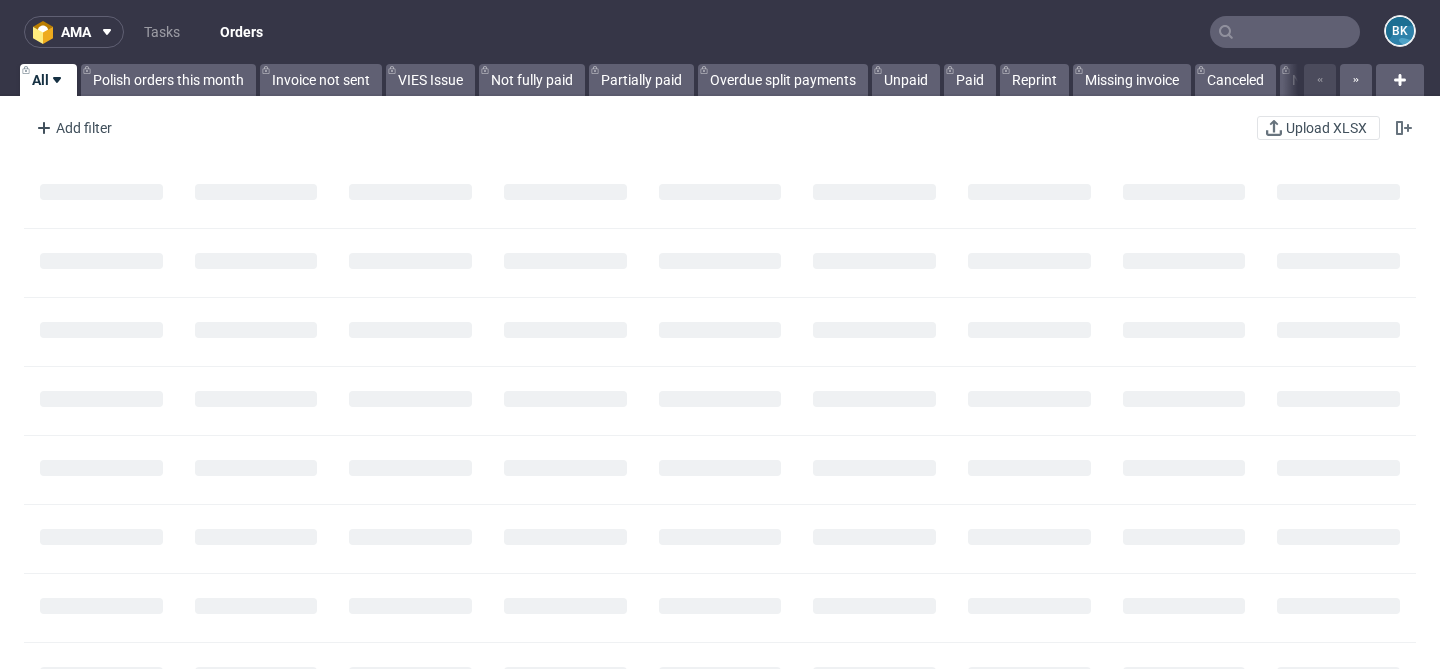 click at bounding box center [1285, 32] 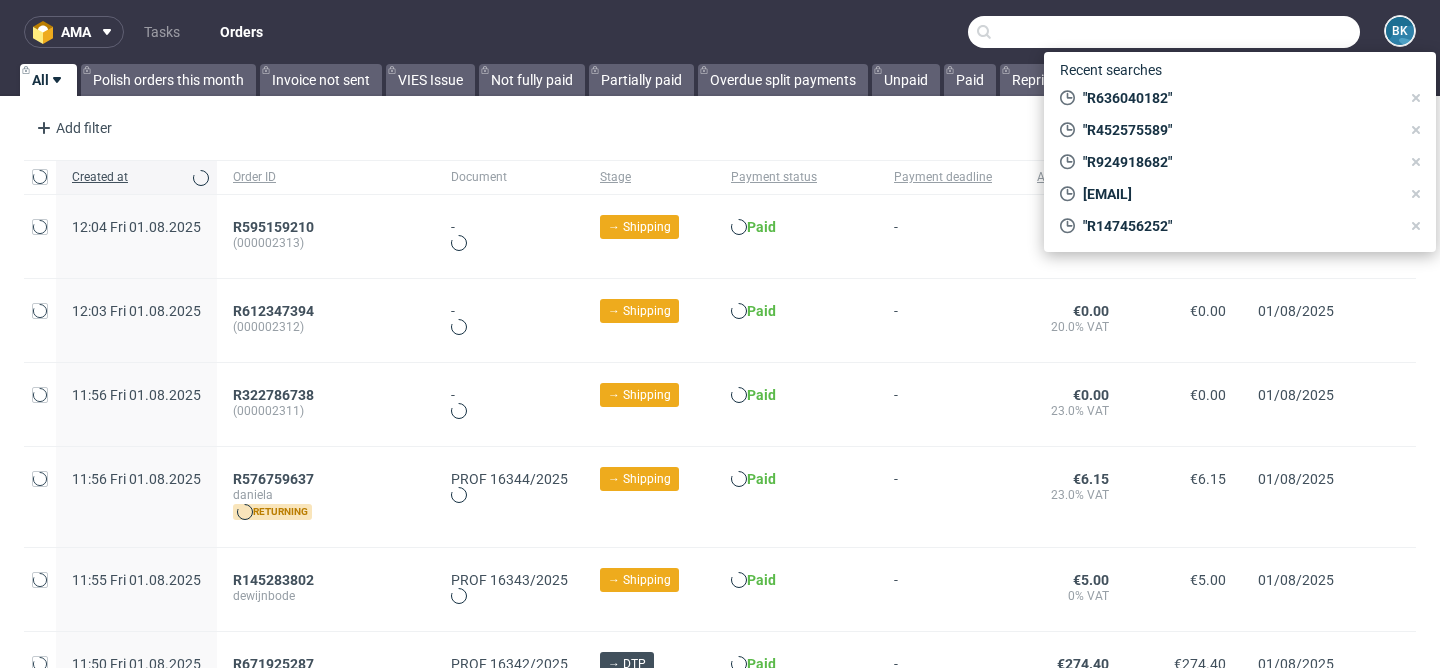 paste on "R636040182" 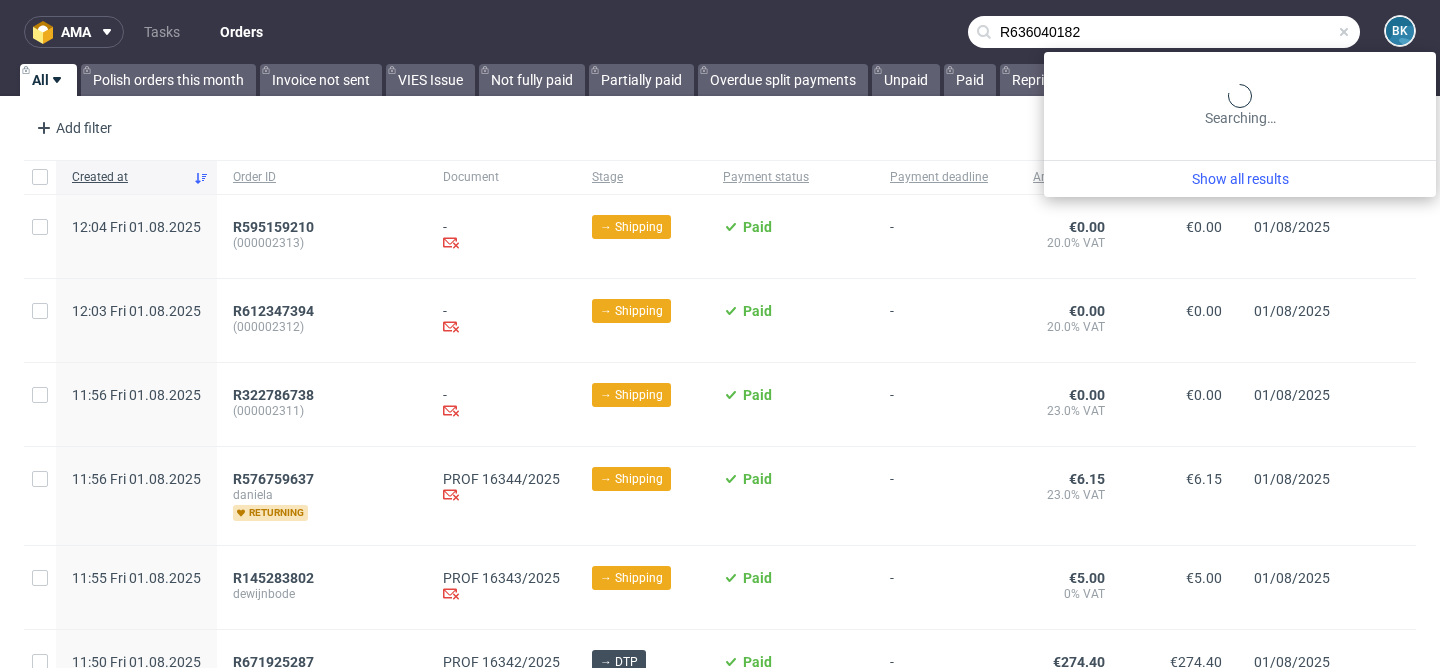 type on "R636040182" 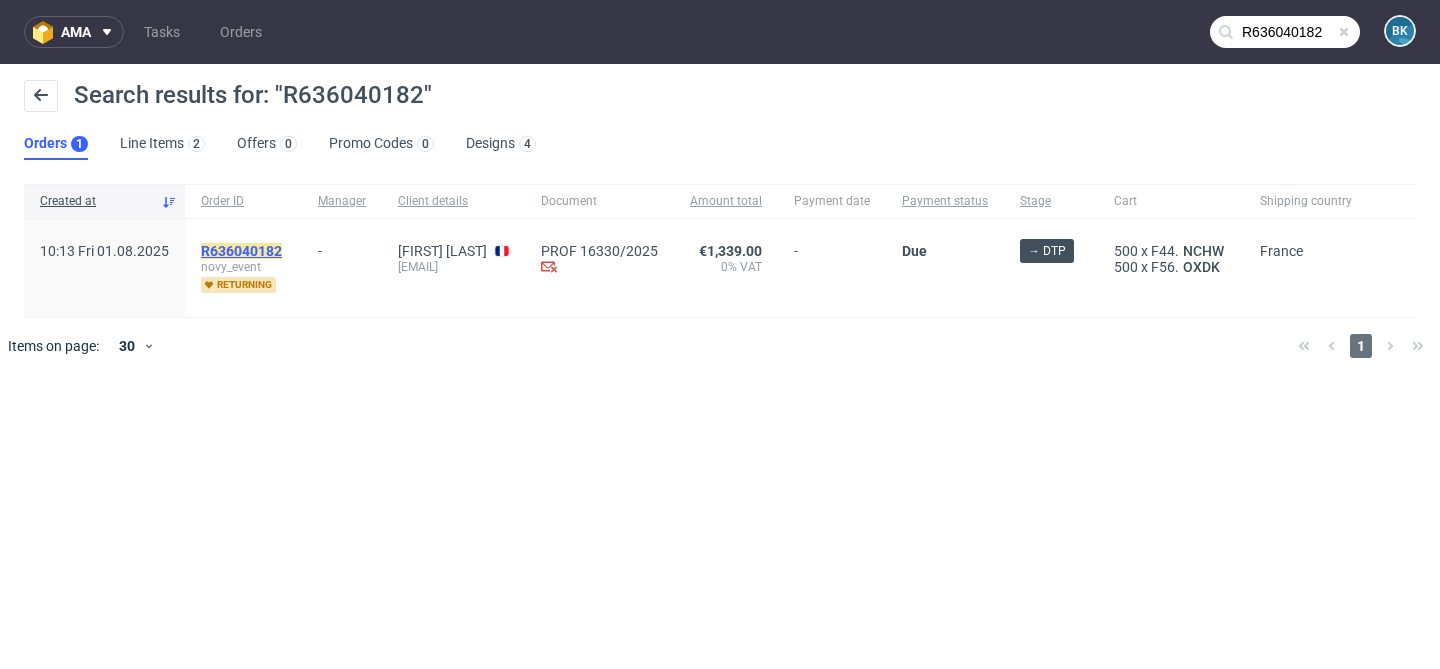 click on "R636040182" 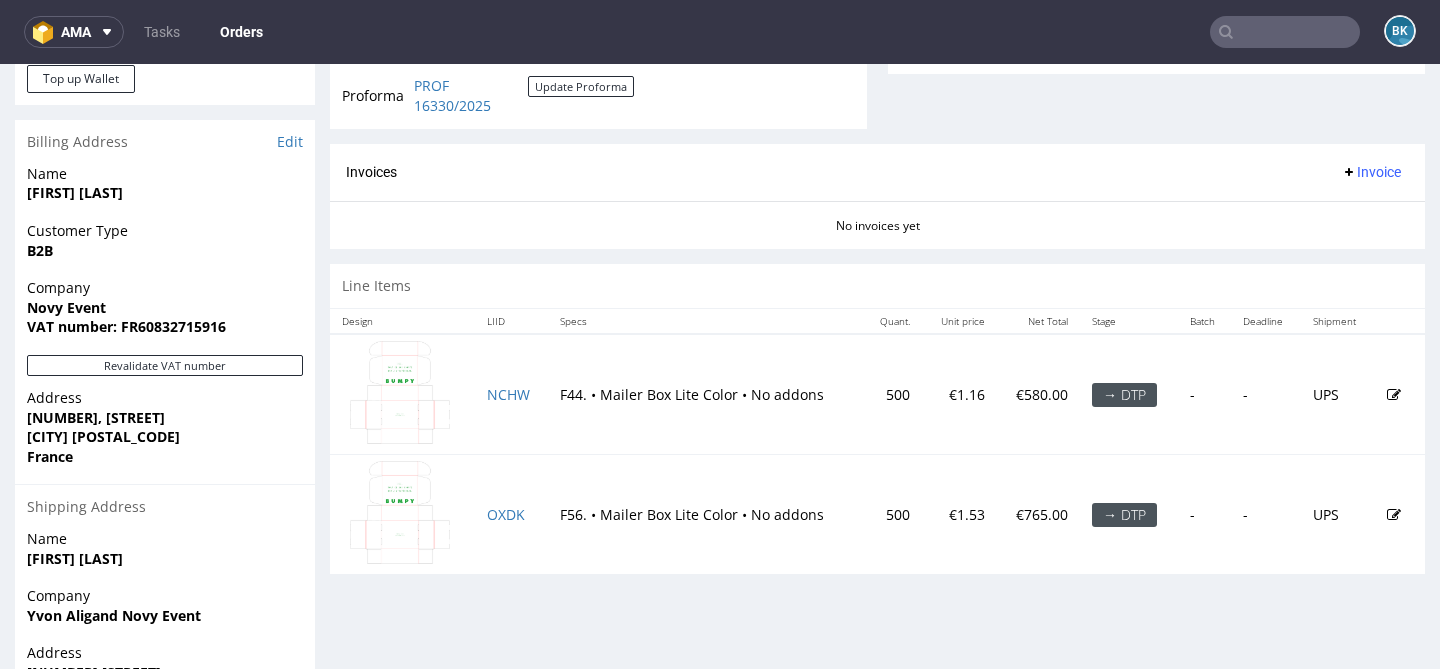 scroll, scrollTop: 790, scrollLeft: 0, axis: vertical 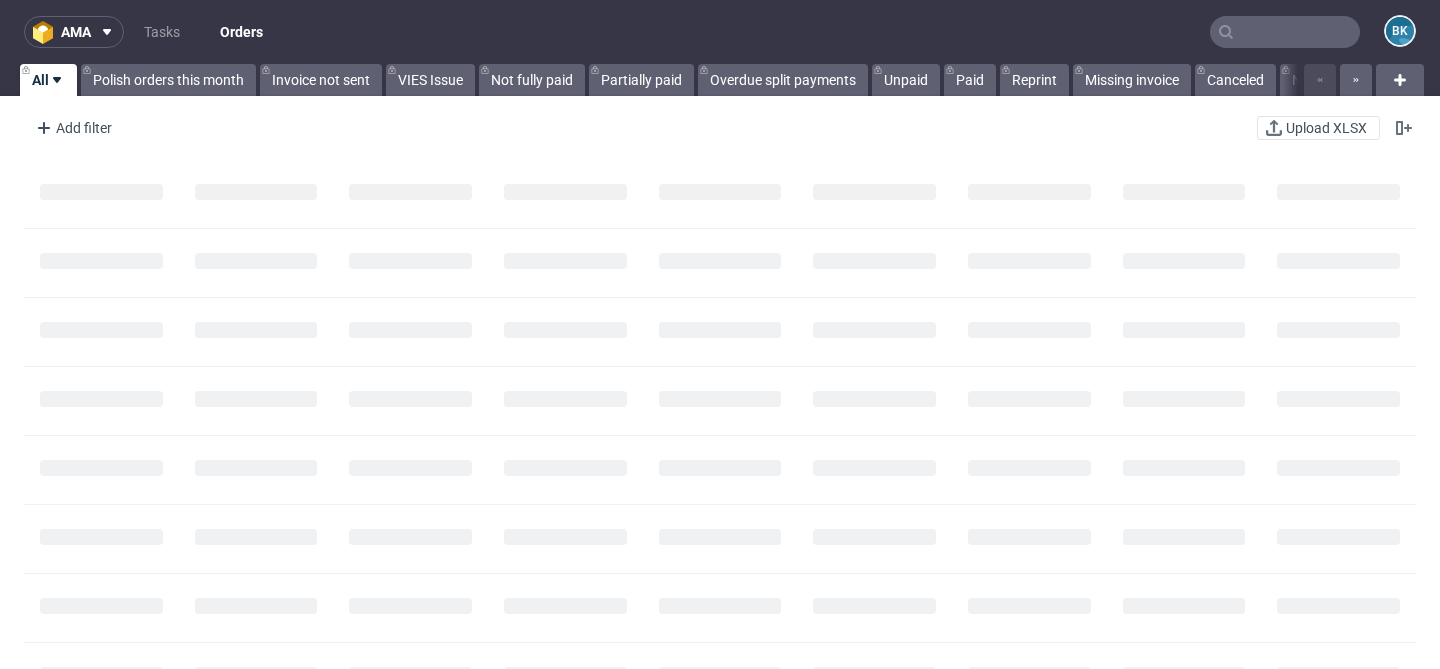 click at bounding box center [1285, 32] 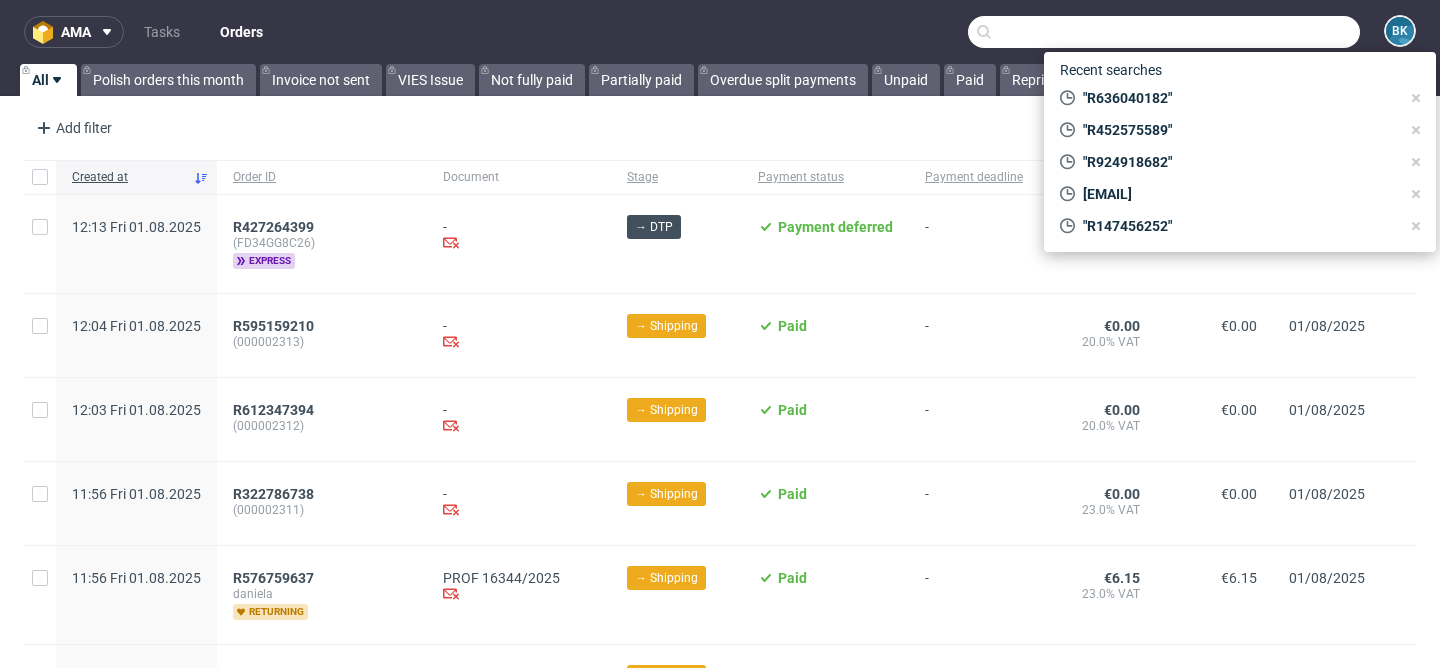 paste on "R006910464" 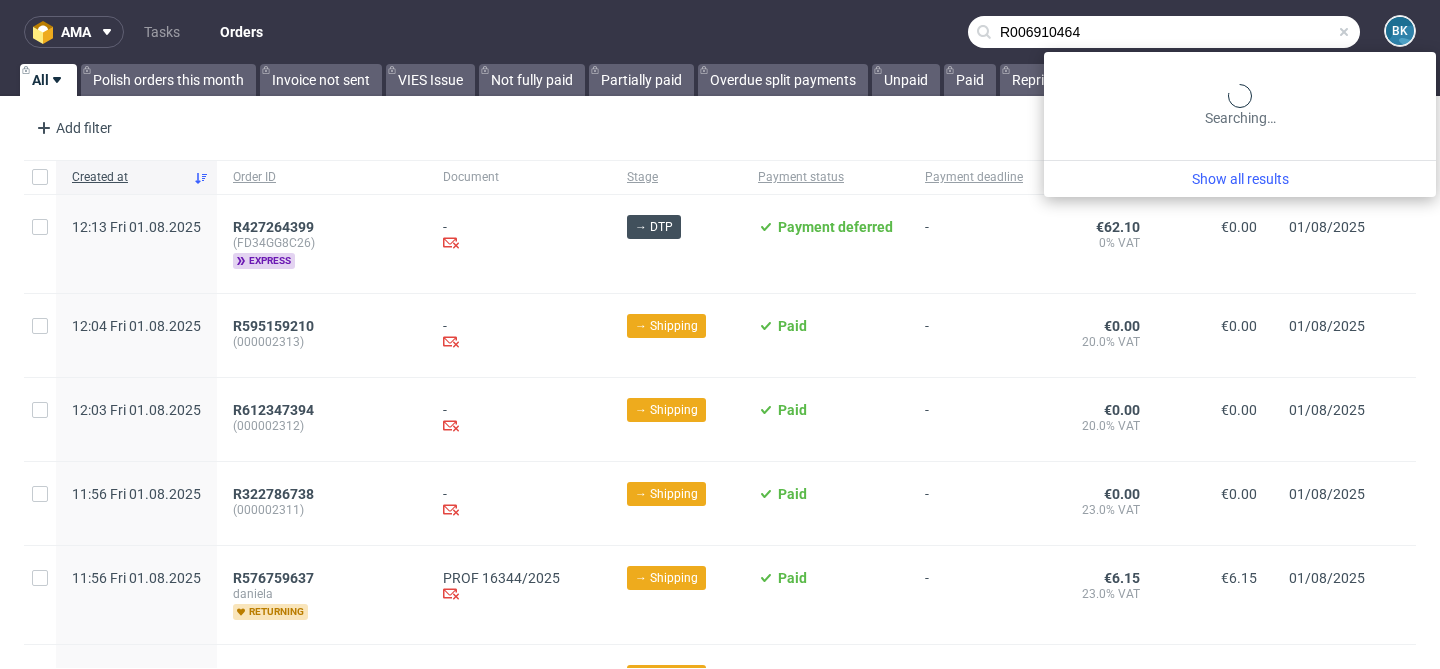 type on "R006910464" 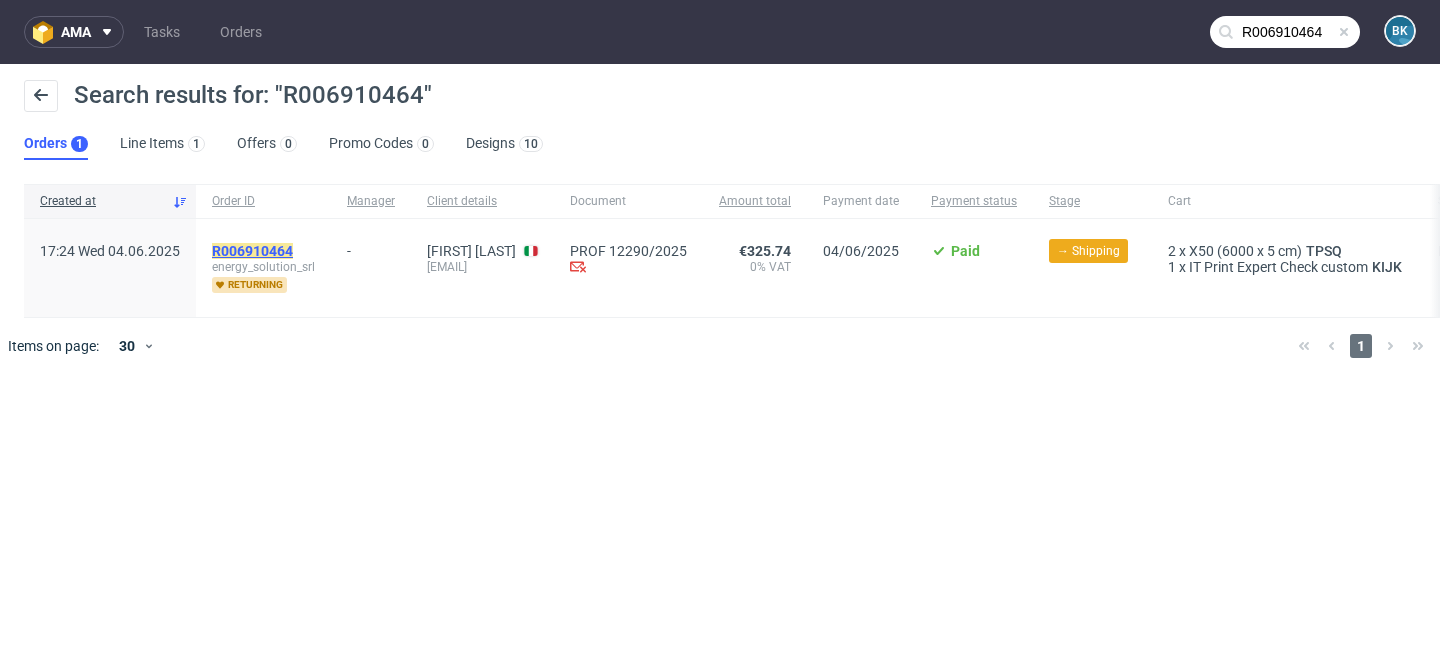 click on "R006910464" 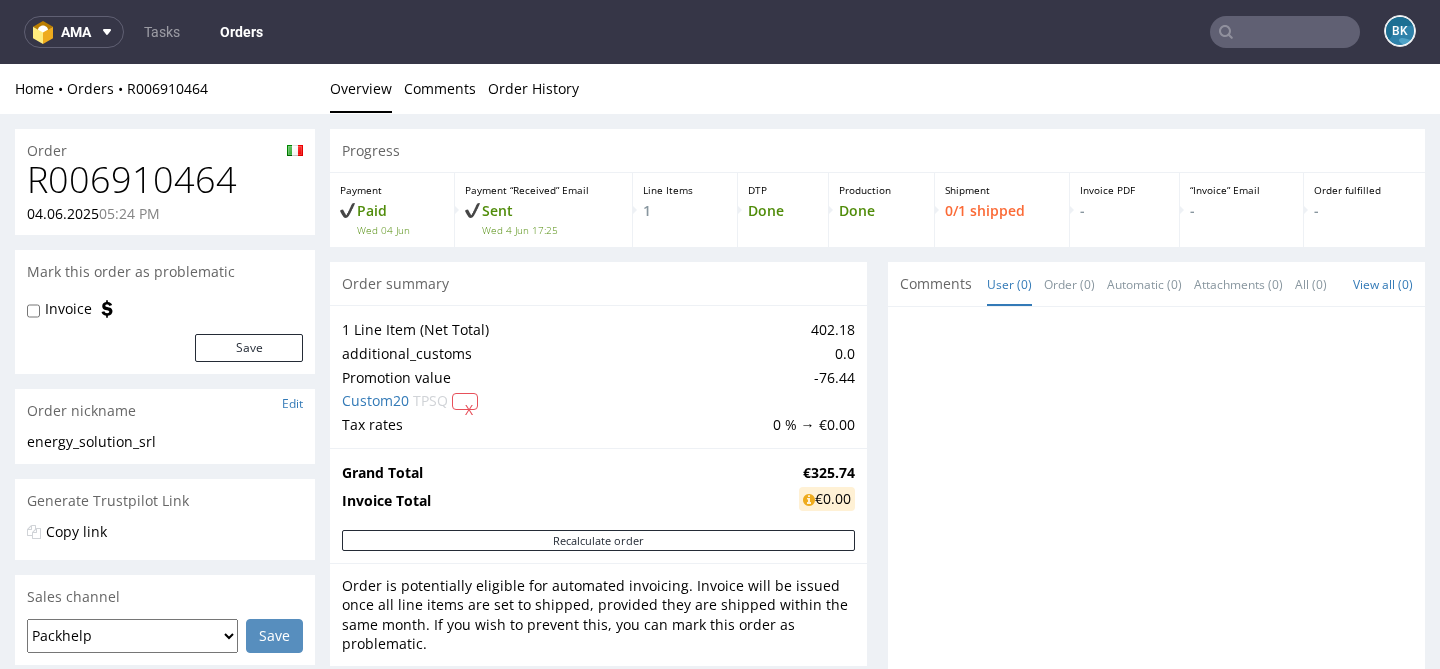 scroll, scrollTop: 980, scrollLeft: 0, axis: vertical 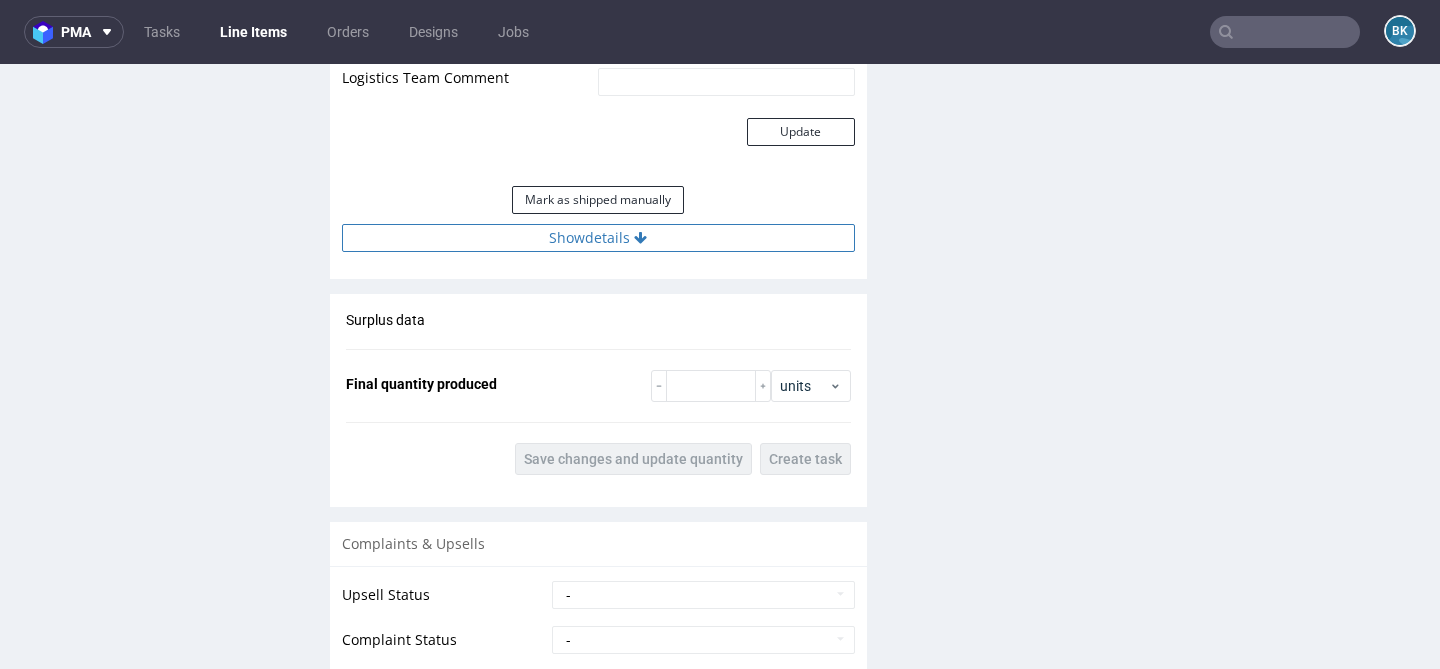 click on "Show  details" at bounding box center [598, 238] 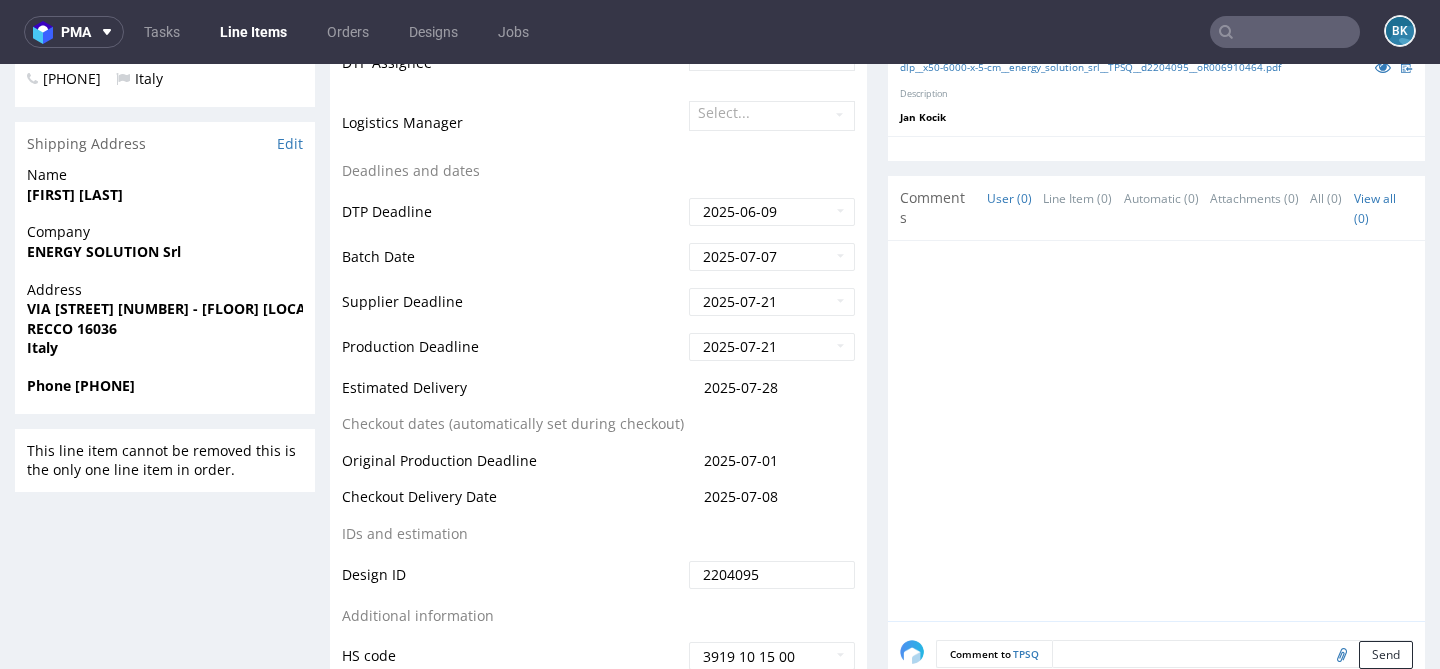 scroll, scrollTop: 0, scrollLeft: 0, axis: both 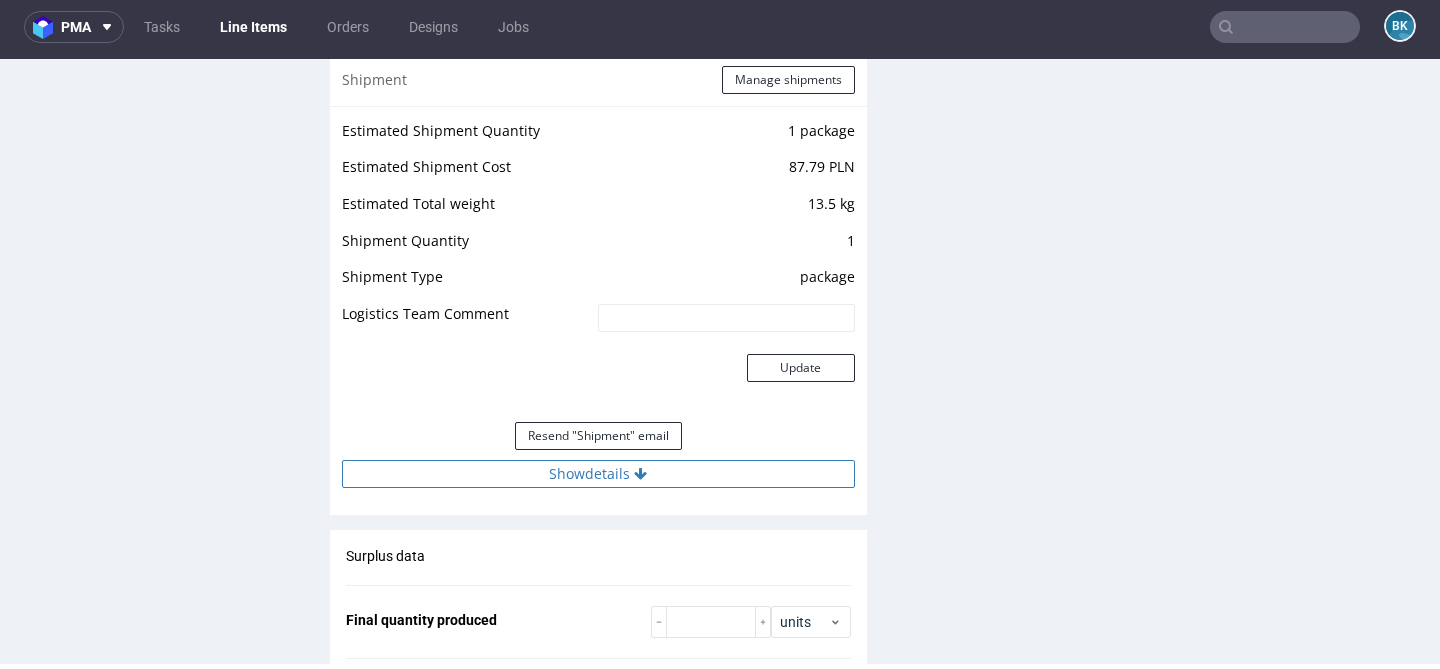 click on "Show  details" at bounding box center [598, 474] 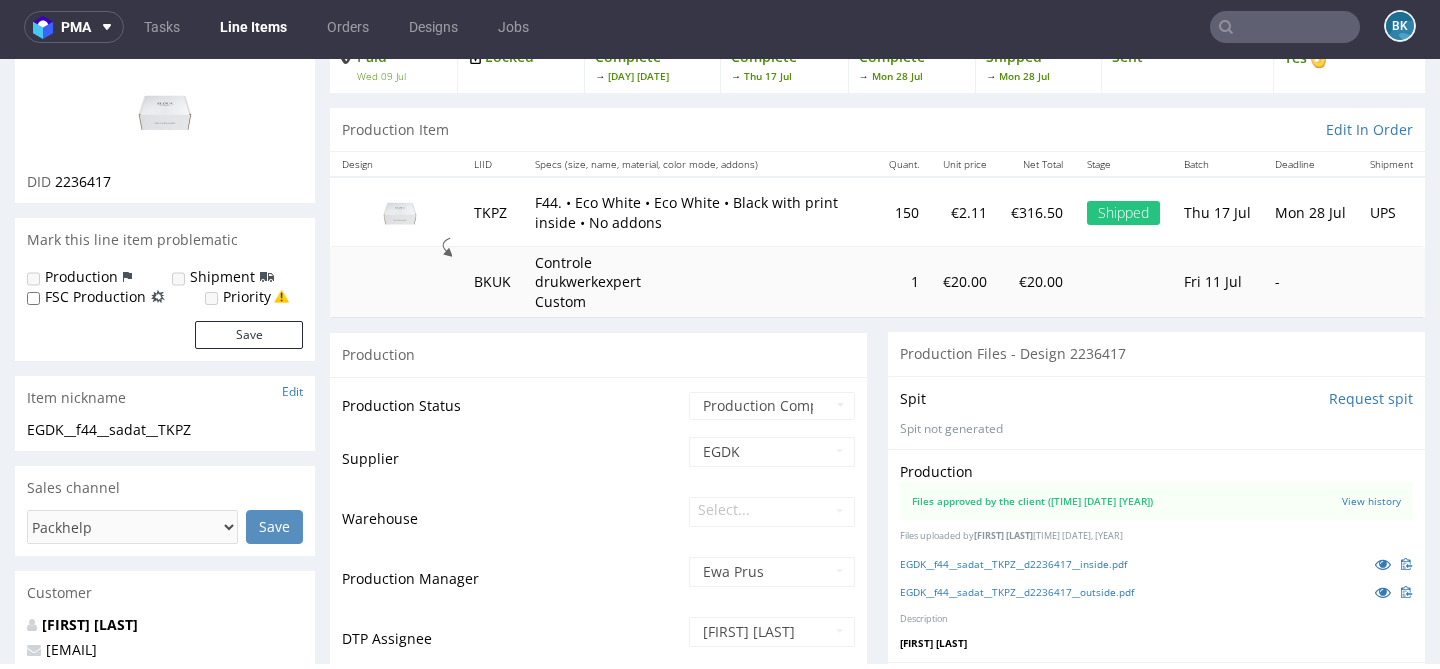 scroll, scrollTop: 0, scrollLeft: 0, axis: both 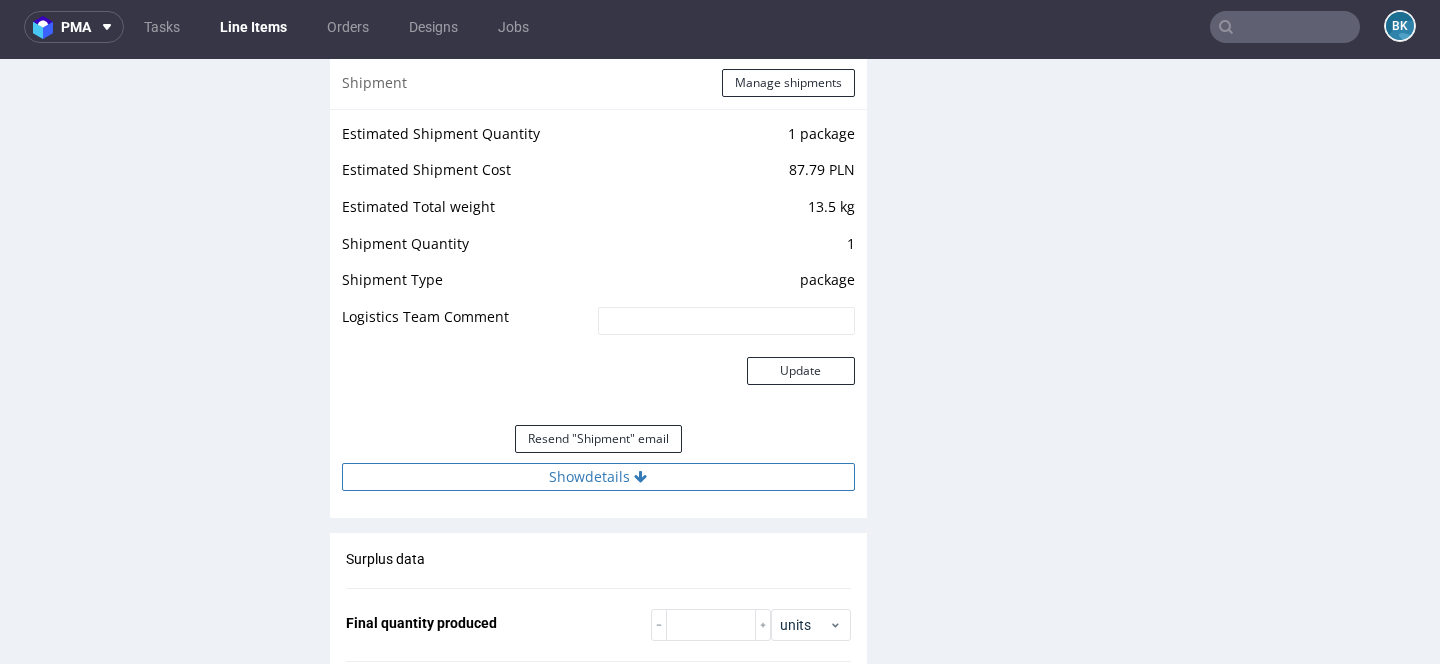 click on "Show  details" at bounding box center [598, 477] 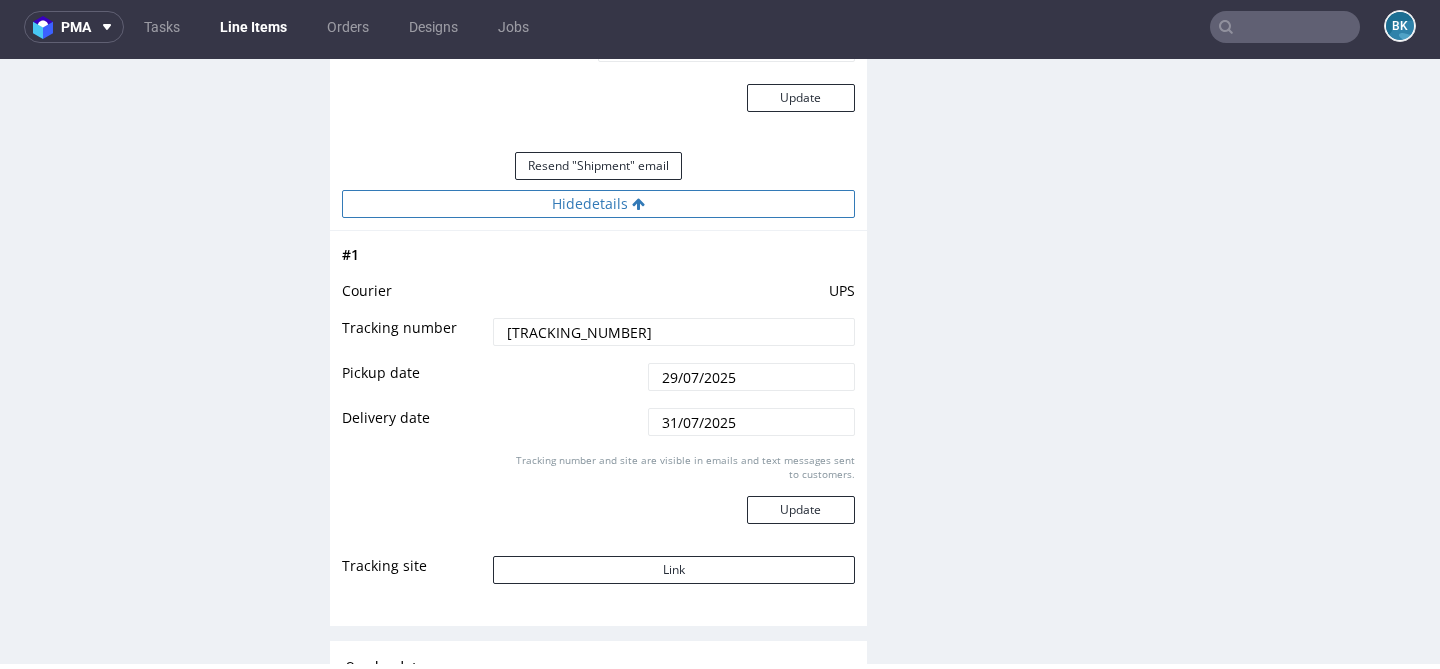 scroll, scrollTop: 2303, scrollLeft: 0, axis: vertical 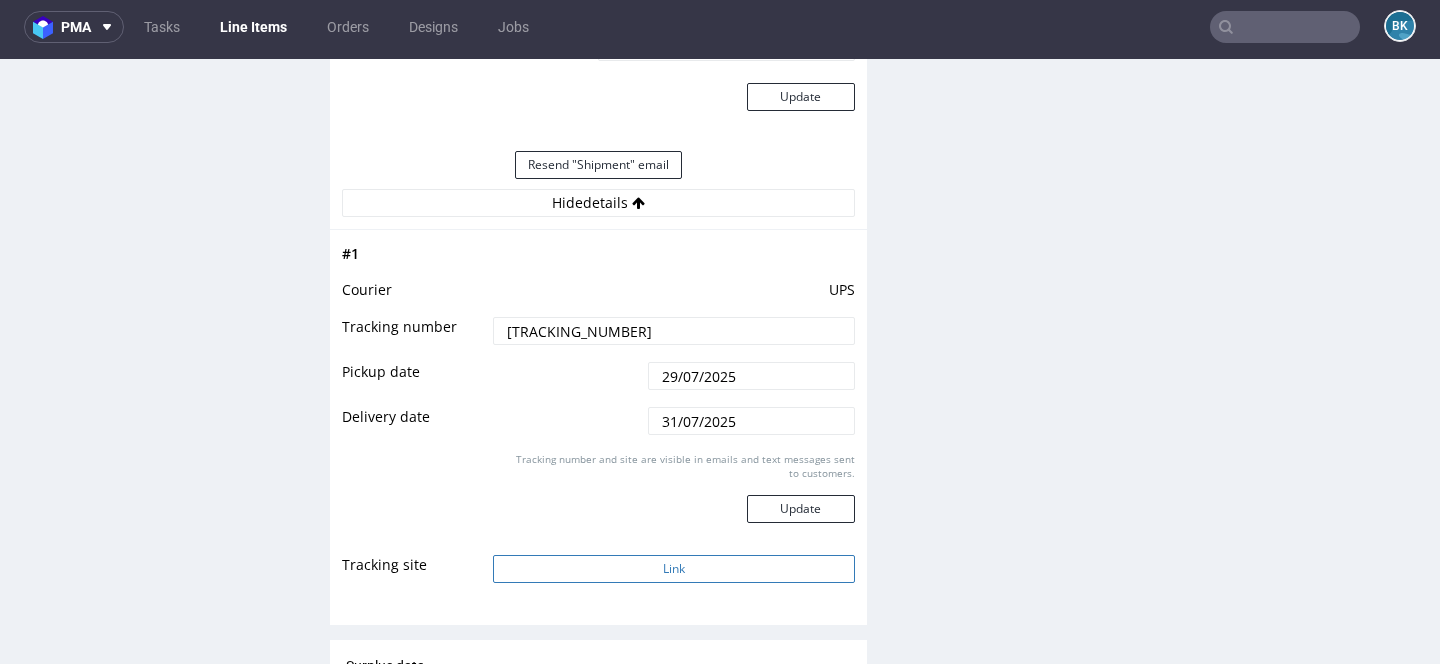 click on "Link" at bounding box center (673, 569) 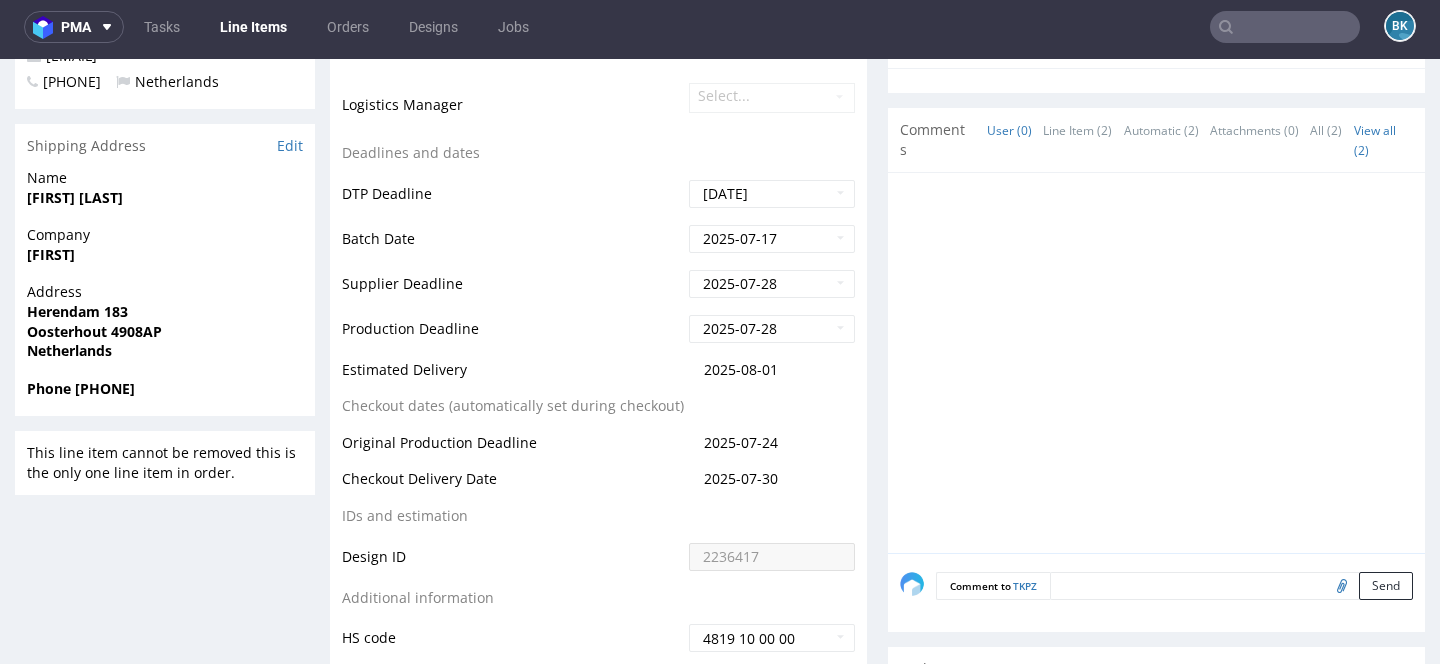 scroll, scrollTop: 739, scrollLeft: 0, axis: vertical 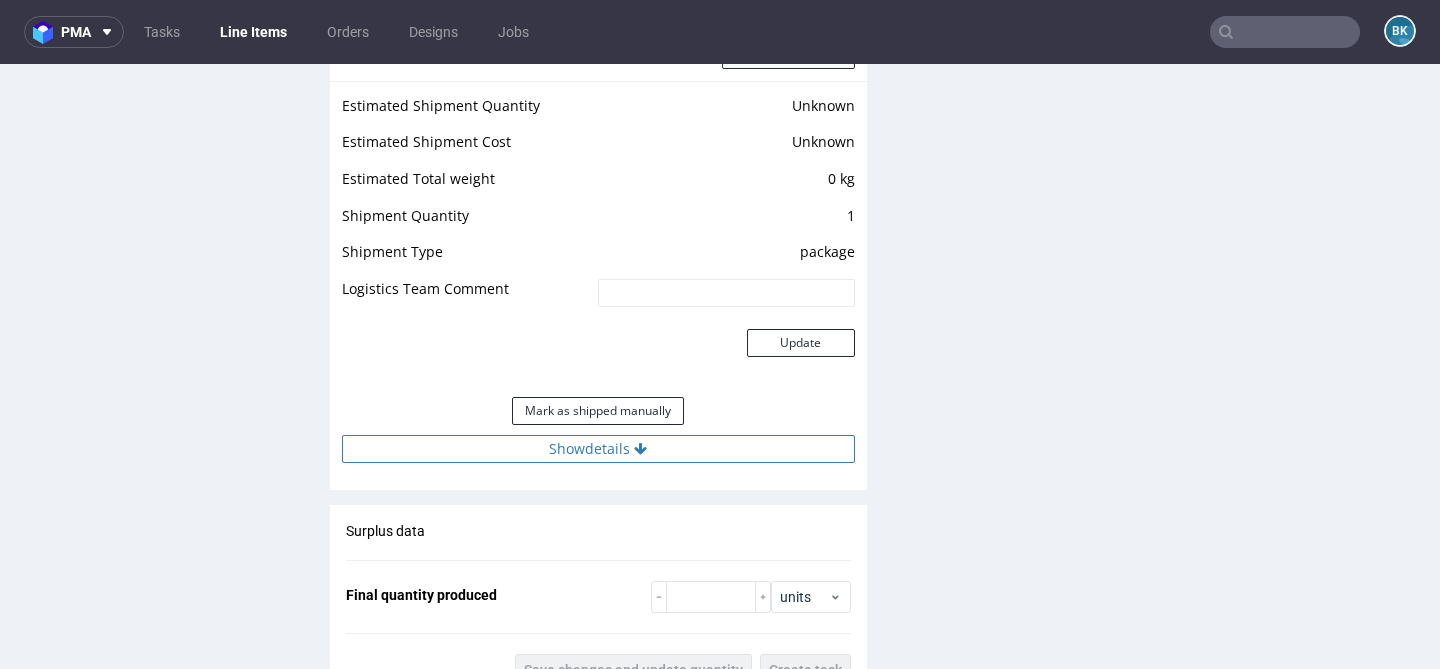 click on "Show  details" at bounding box center [598, 449] 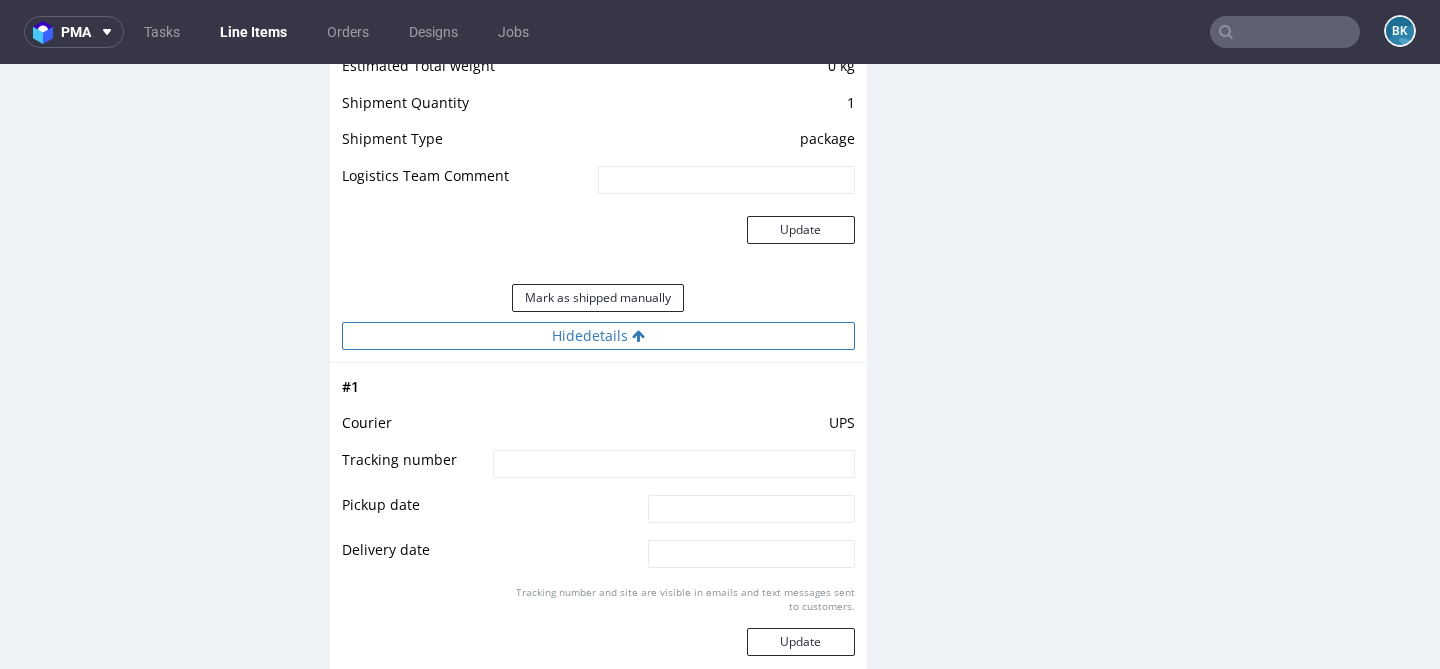 scroll, scrollTop: 1978, scrollLeft: 0, axis: vertical 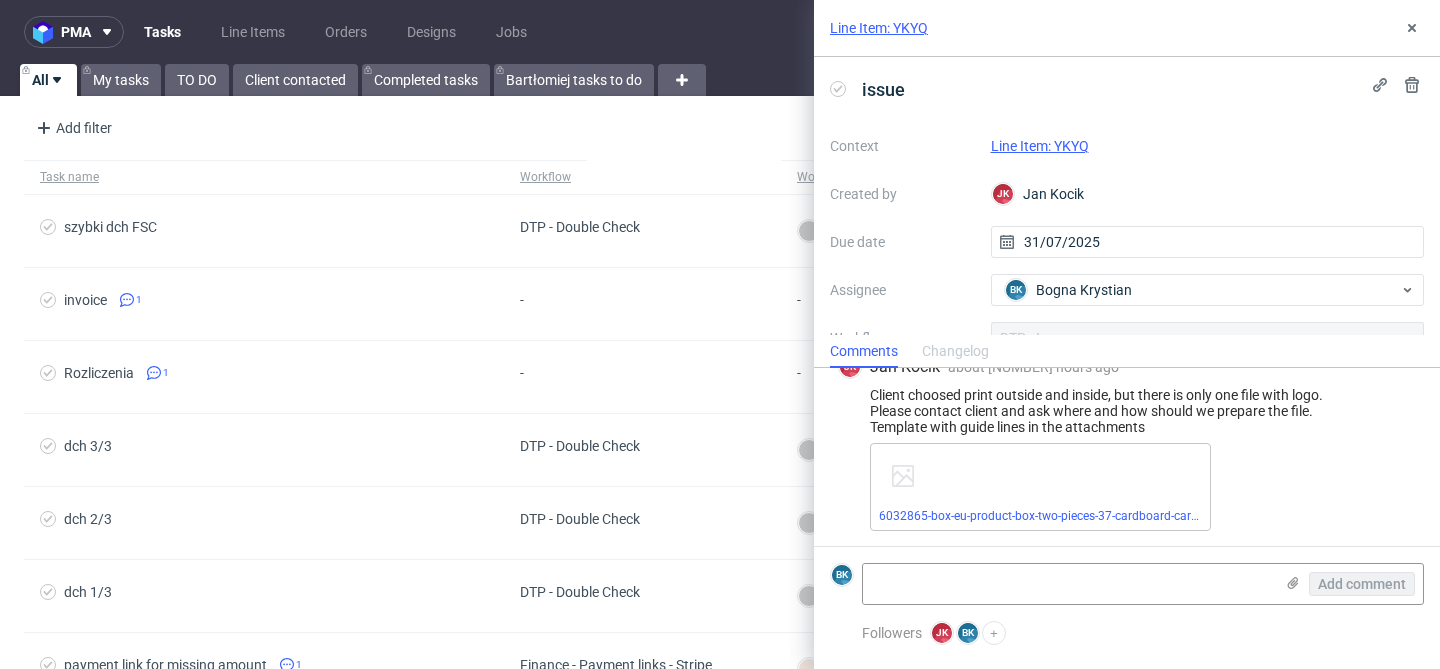 click on "Line Item: YKYQ" at bounding box center (1040, 146) 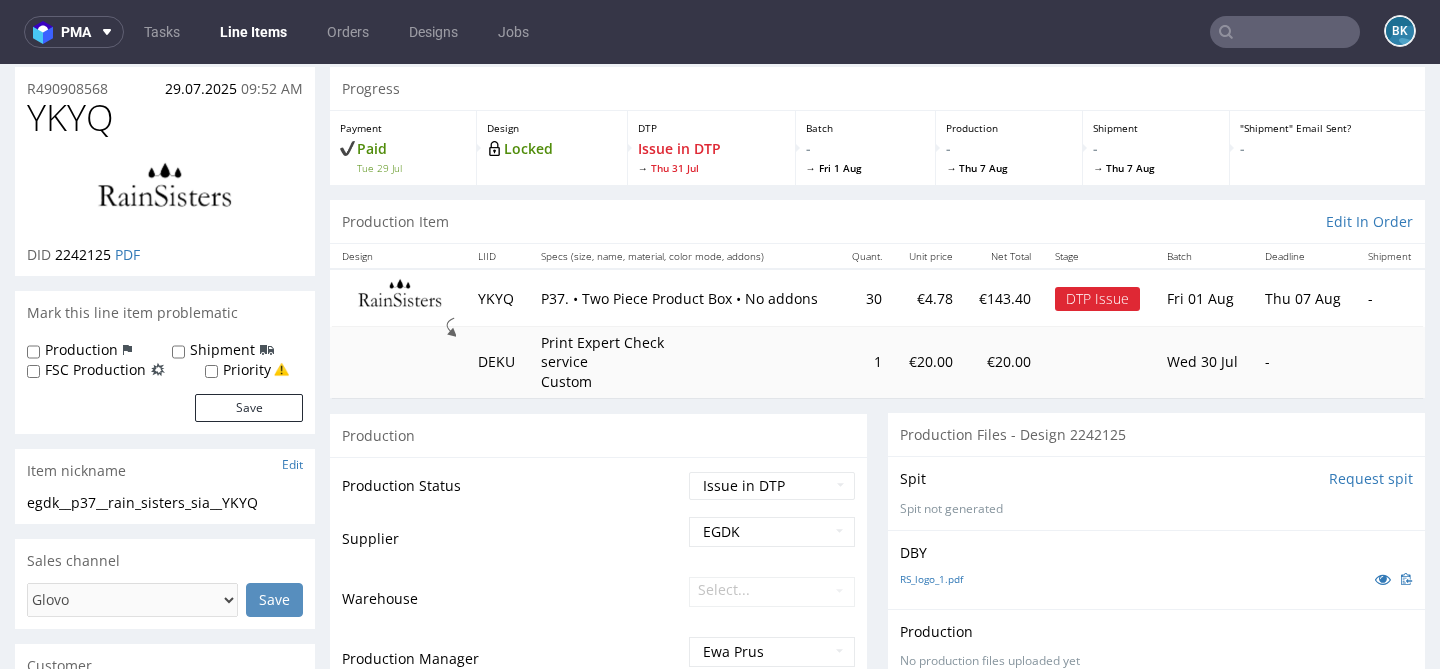 scroll, scrollTop: 0, scrollLeft: 0, axis: both 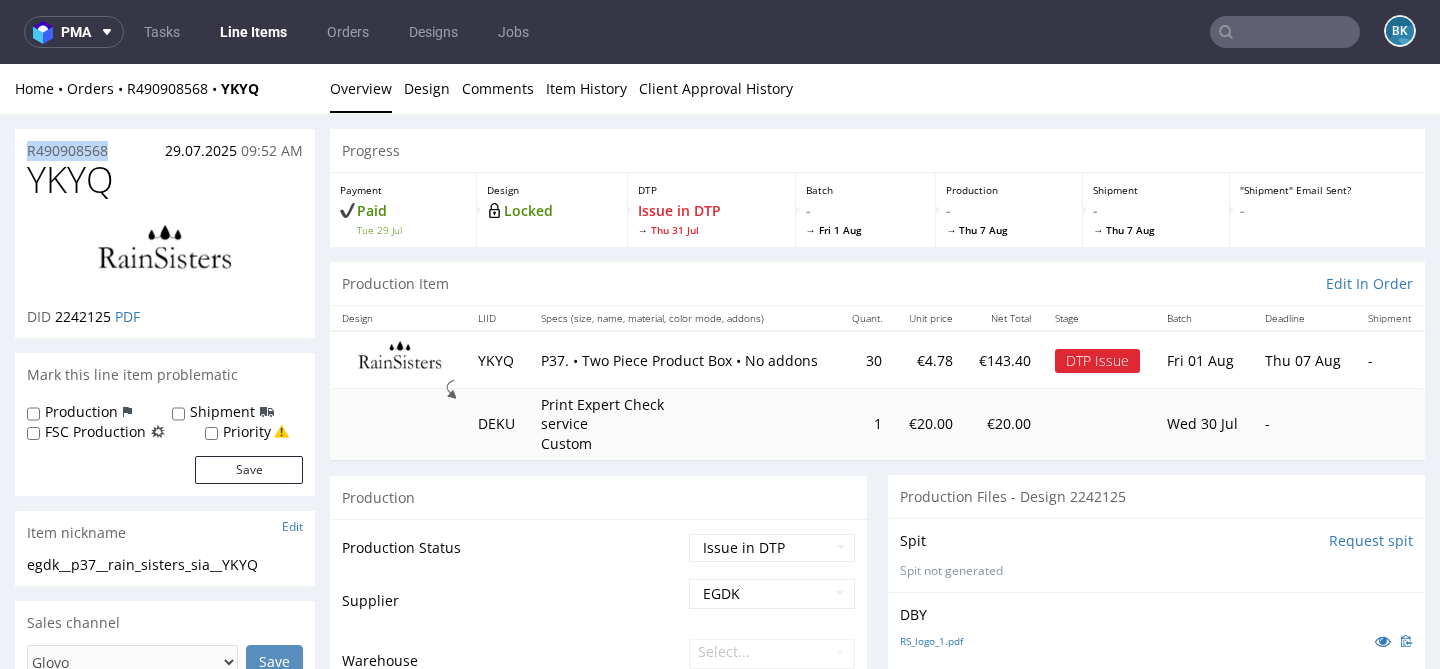 drag, startPoint x: 123, startPoint y: 145, endPoint x: 0, endPoint y: 144, distance: 123.00407 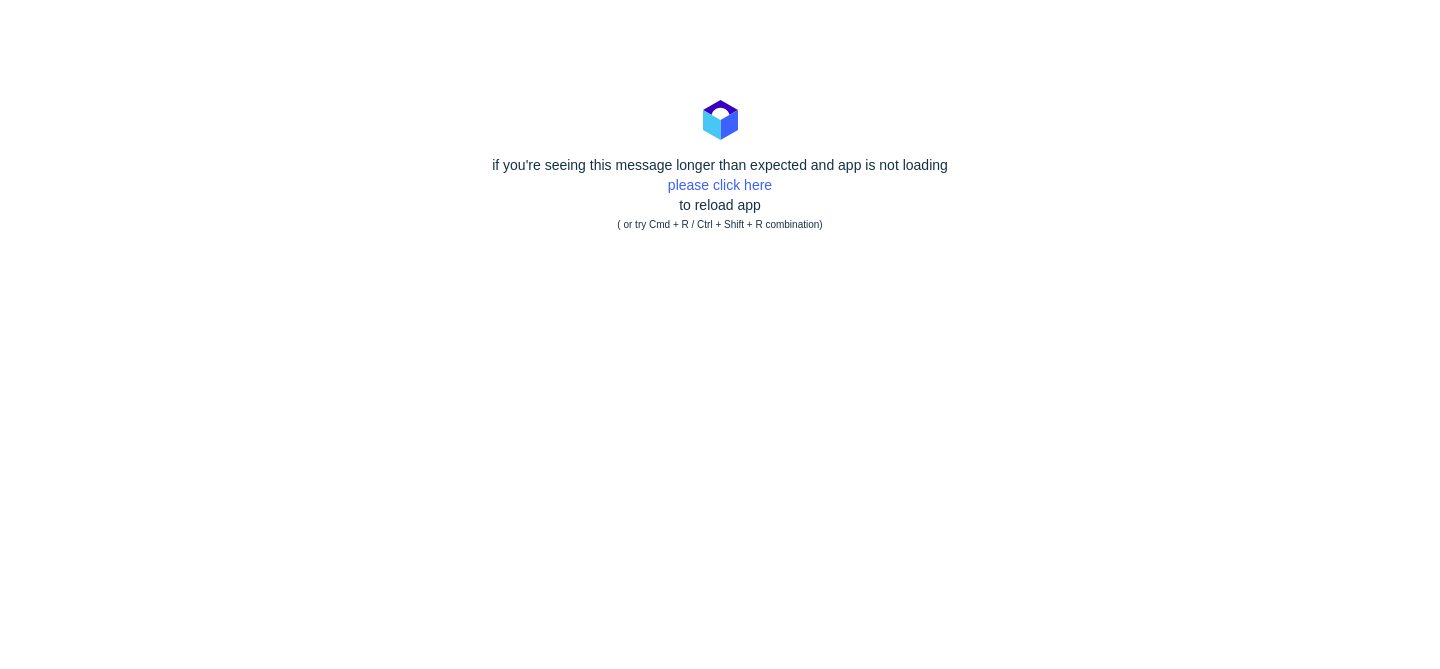 scroll, scrollTop: 0, scrollLeft: 0, axis: both 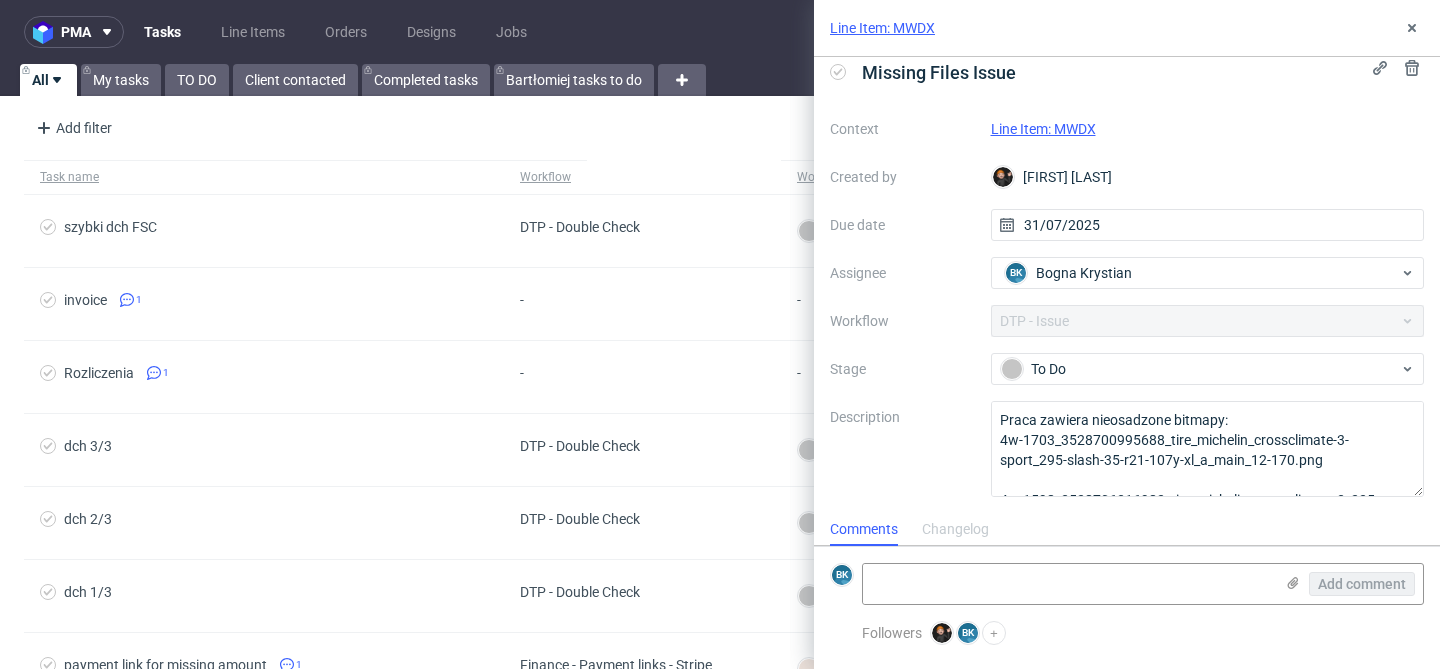 click on "Line Item: MWDX" at bounding box center (1043, 129) 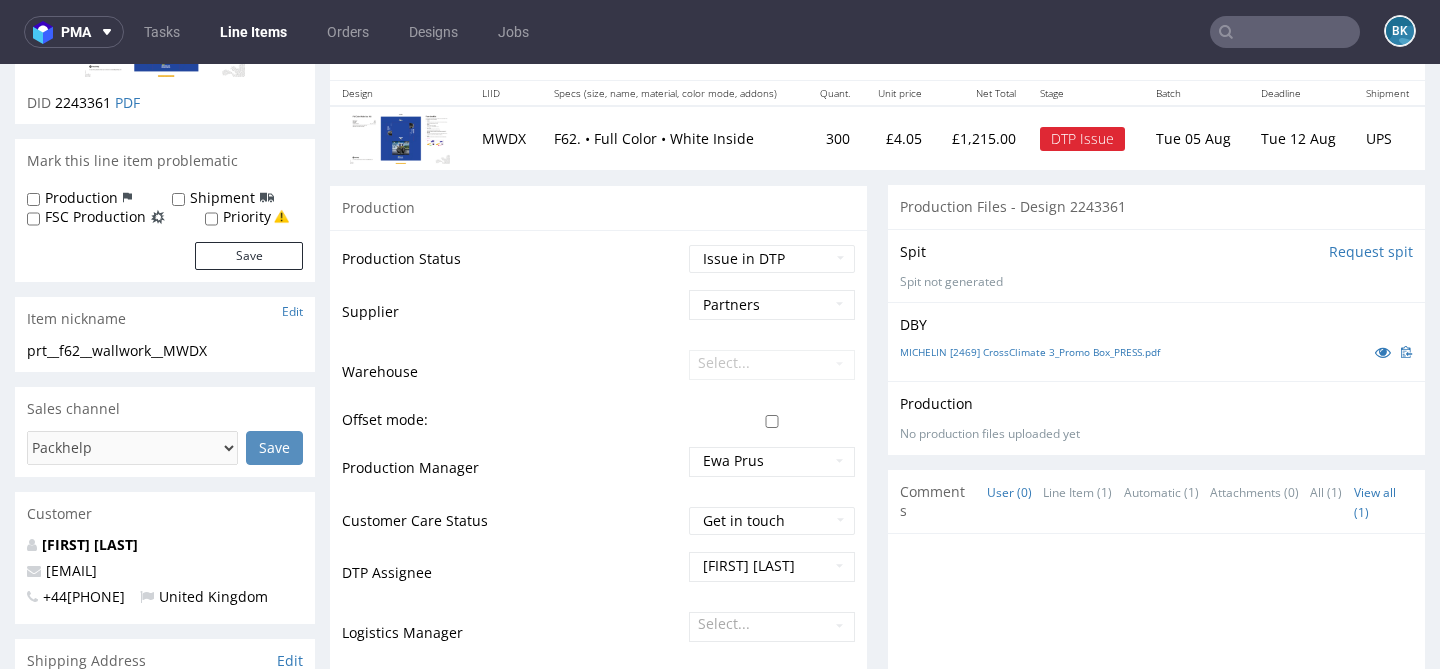 scroll, scrollTop: 0, scrollLeft: 0, axis: both 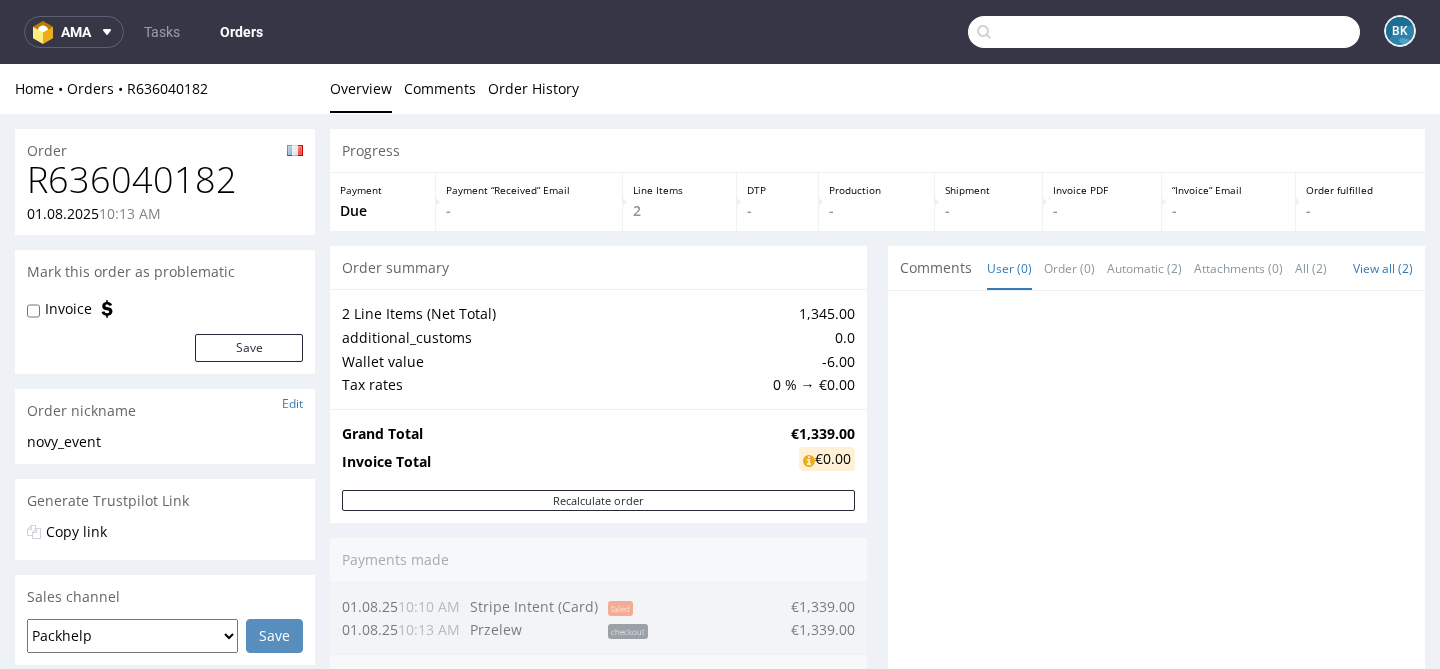 click at bounding box center (1164, 32) 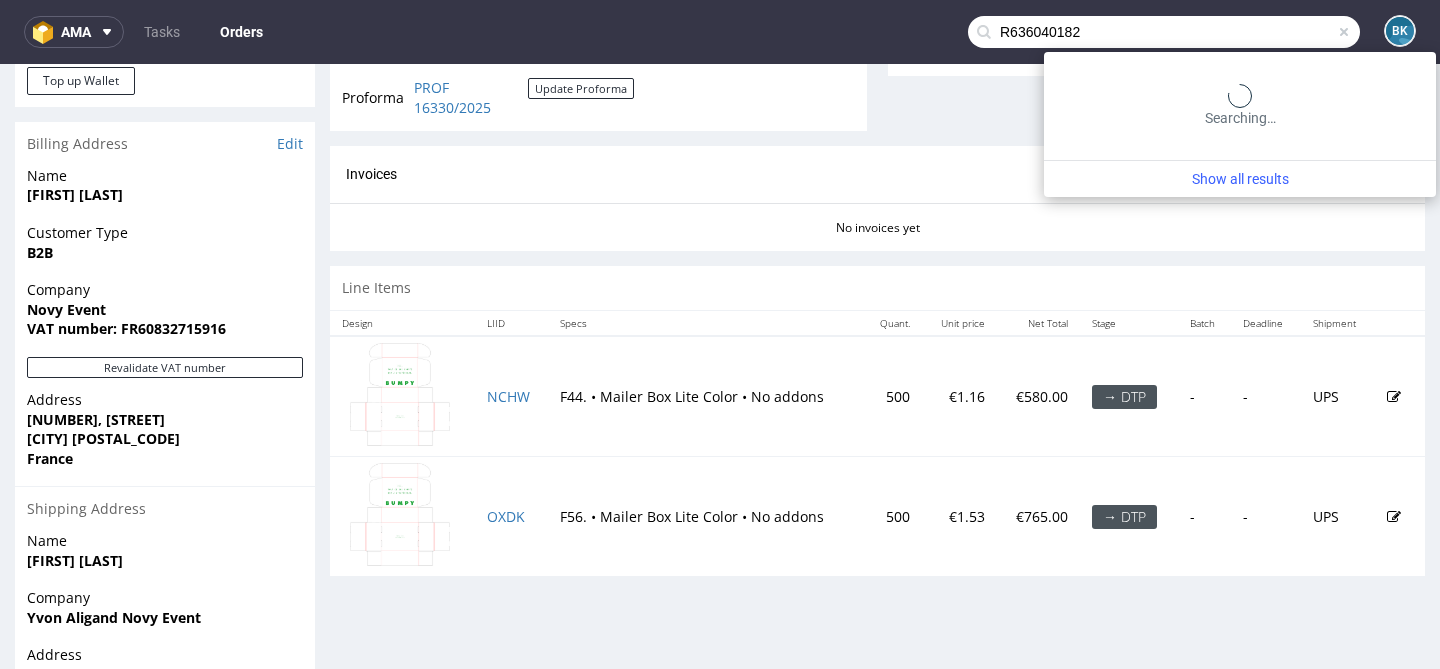 type on "R636040182" 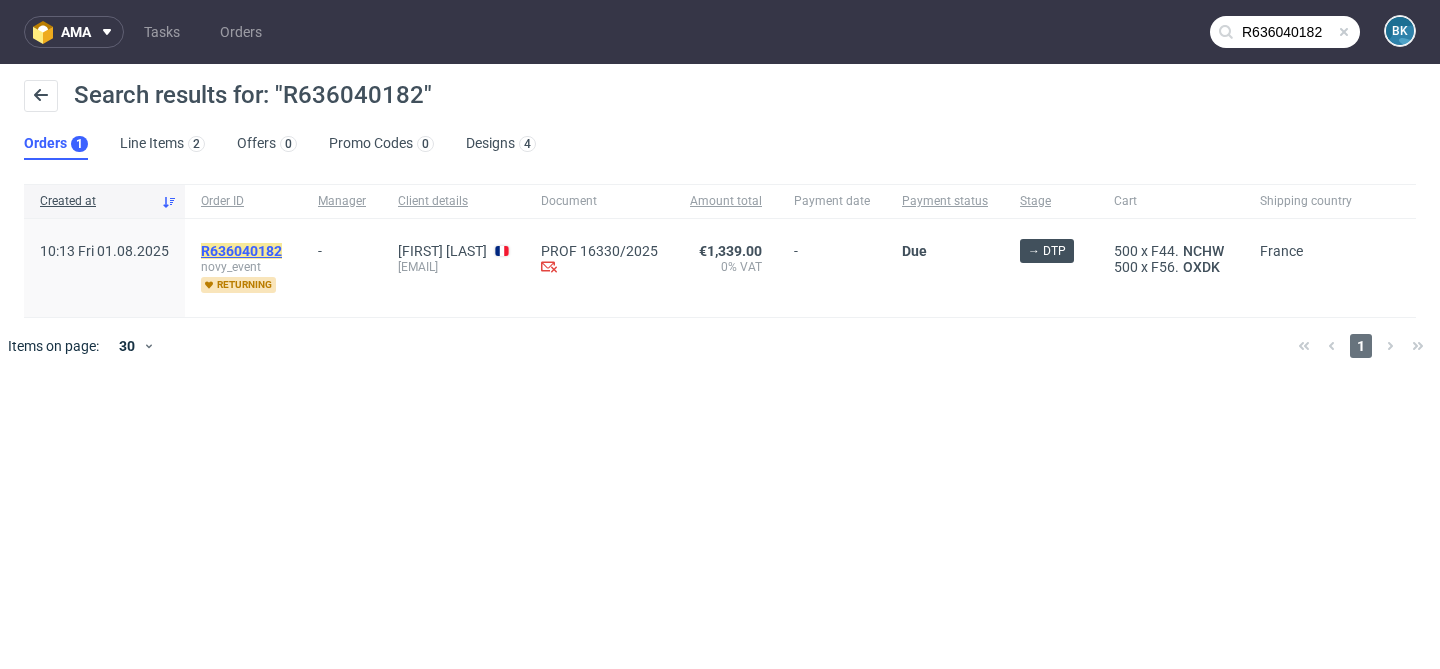 click on "R636040182" 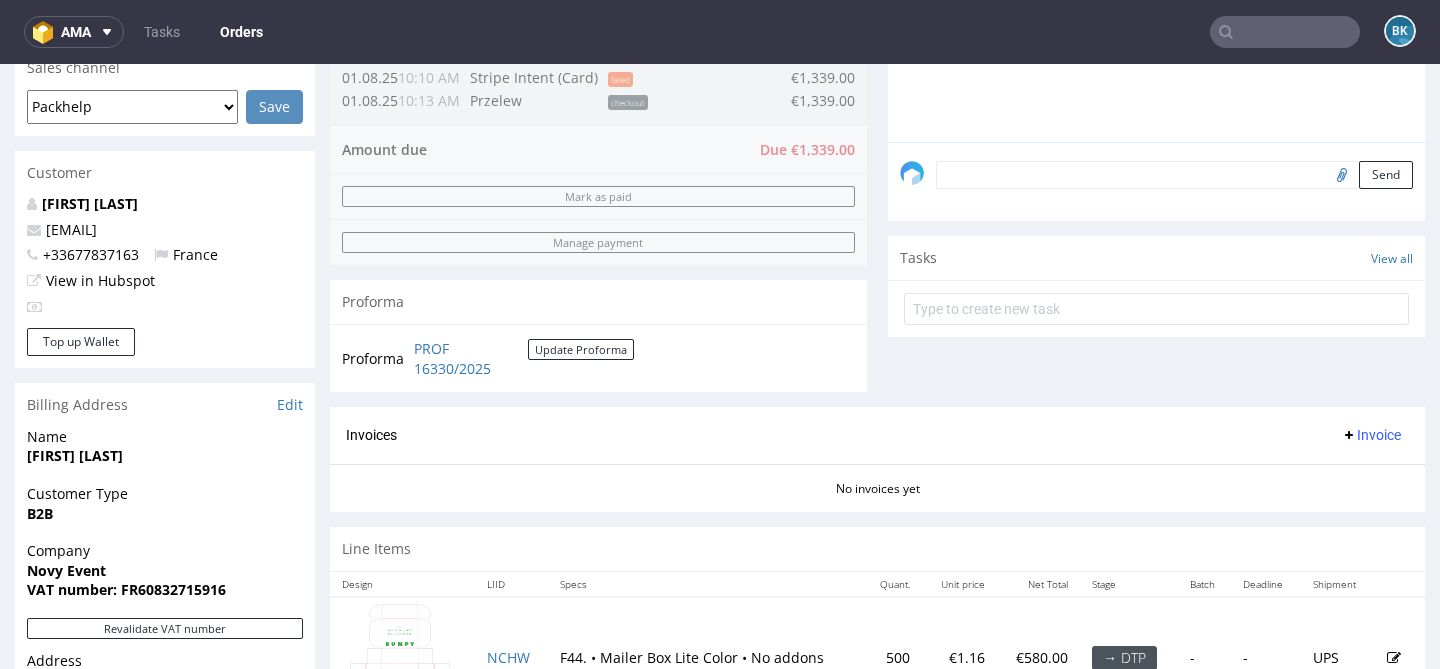 scroll, scrollTop: 745, scrollLeft: 0, axis: vertical 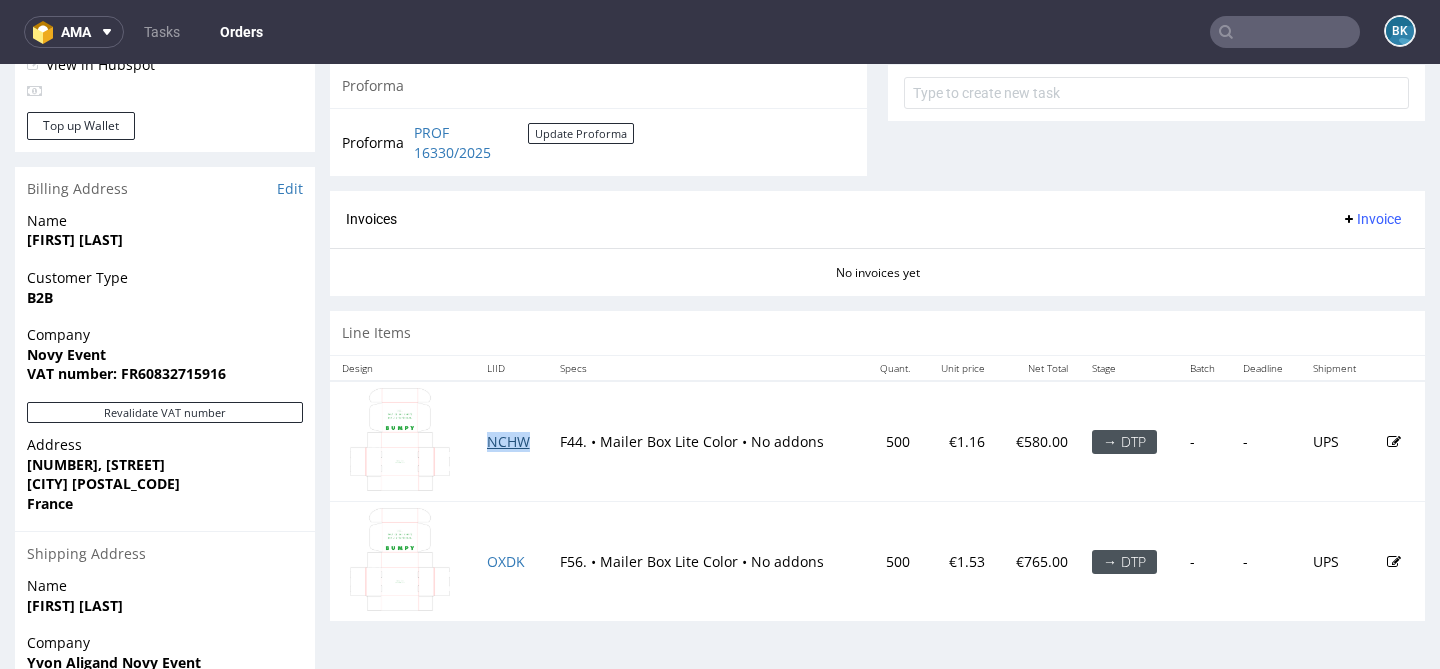 click on "NCHW" at bounding box center (508, 441) 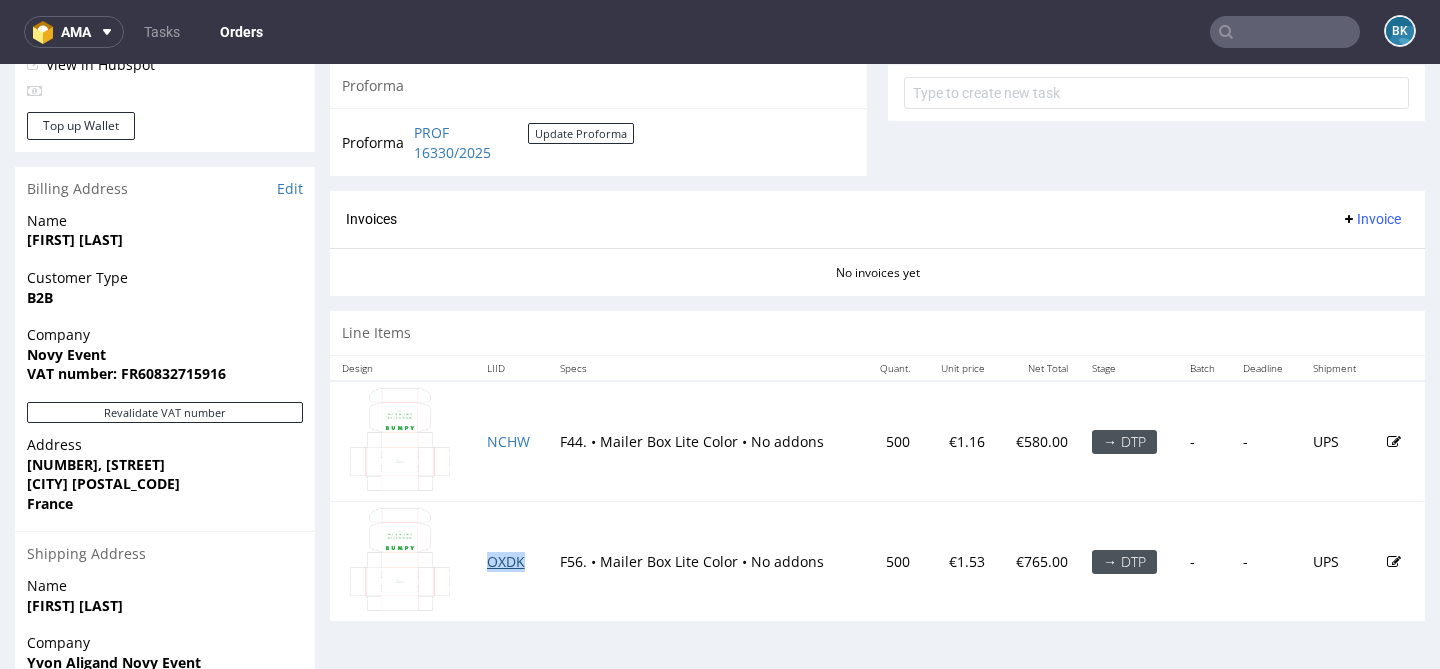 click on "OXDK" at bounding box center (506, 561) 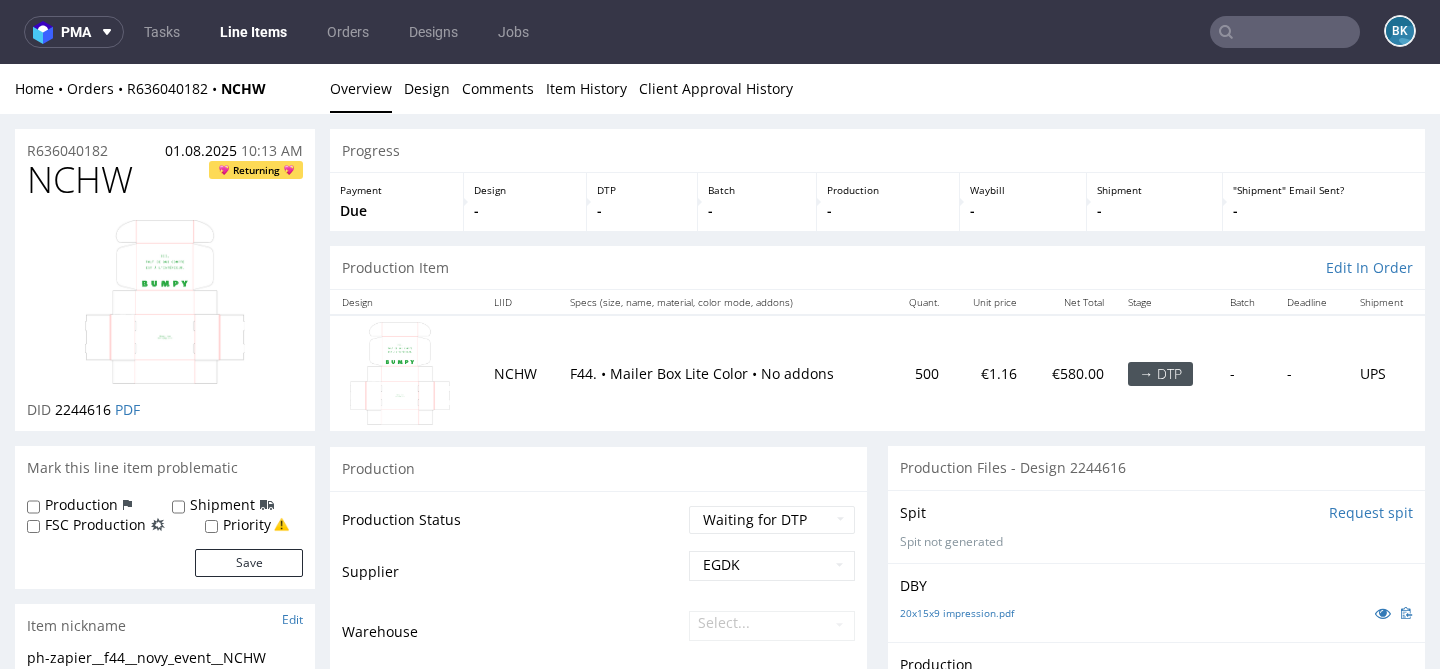 scroll, scrollTop: 0, scrollLeft: 0, axis: both 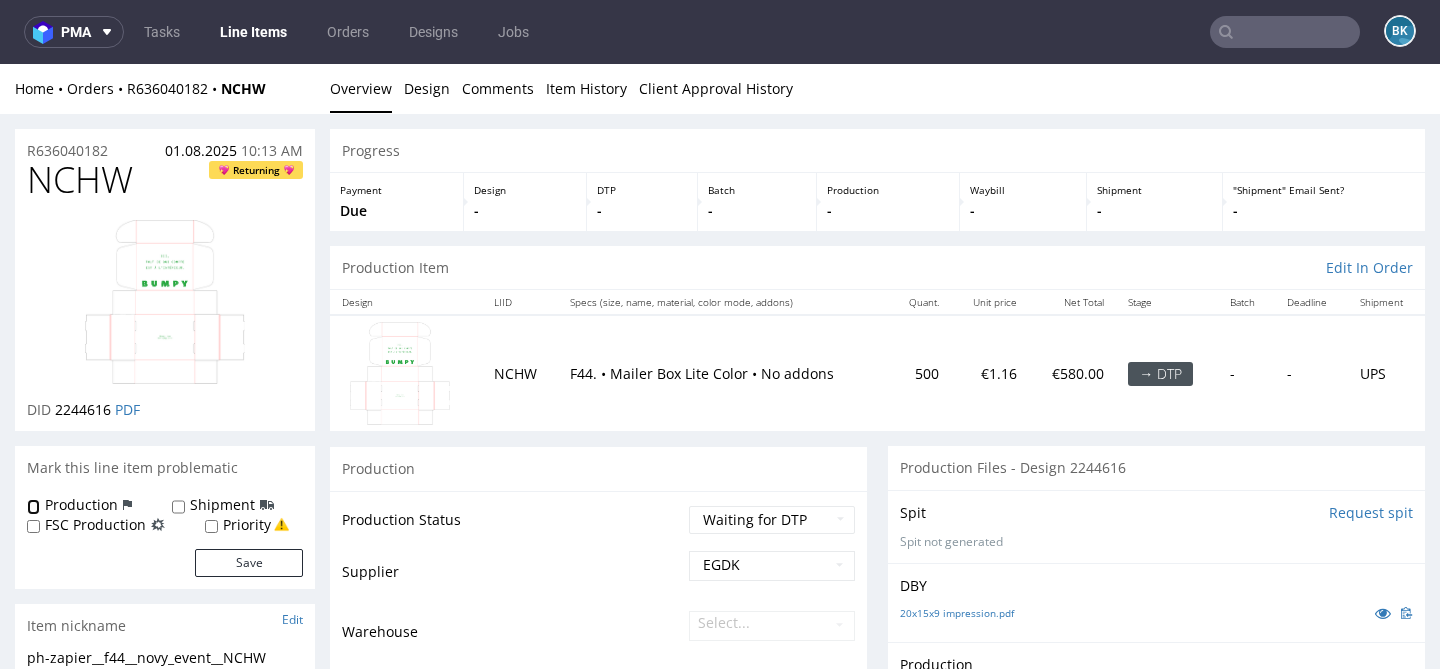 click on "Production" at bounding box center [33, 507] 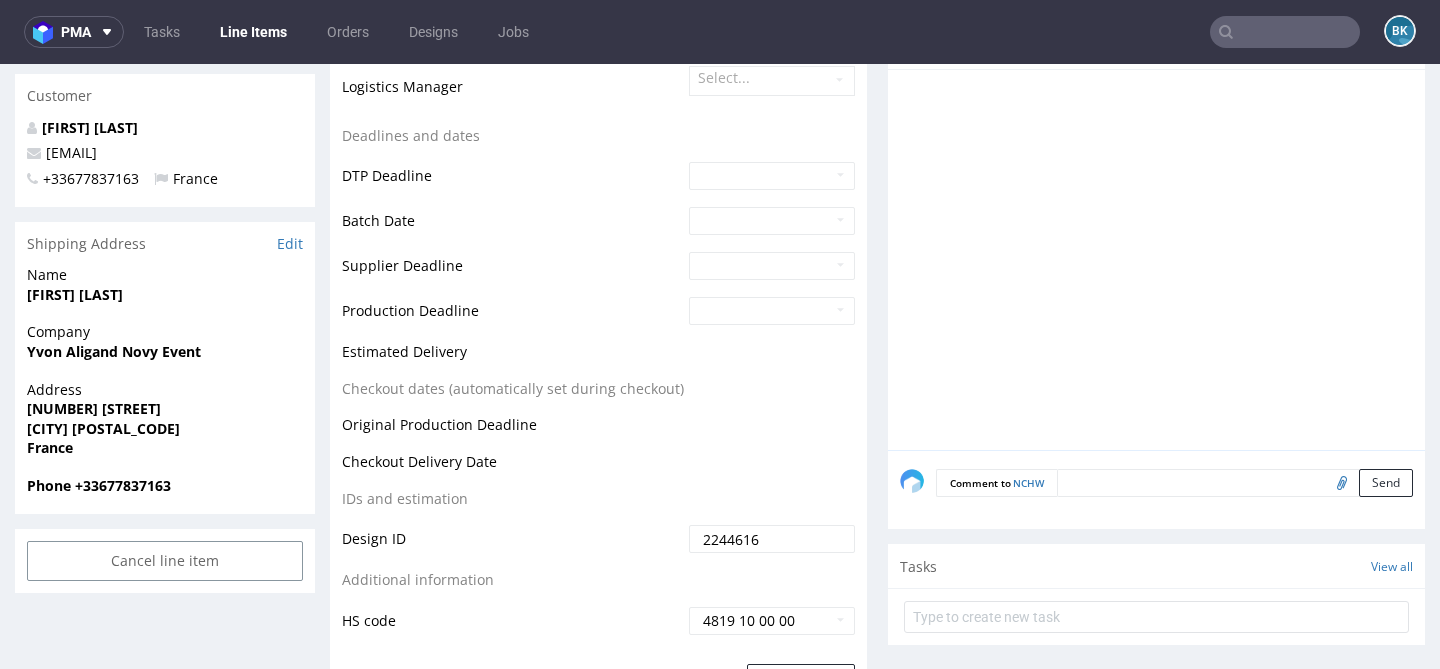 scroll, scrollTop: 724, scrollLeft: 0, axis: vertical 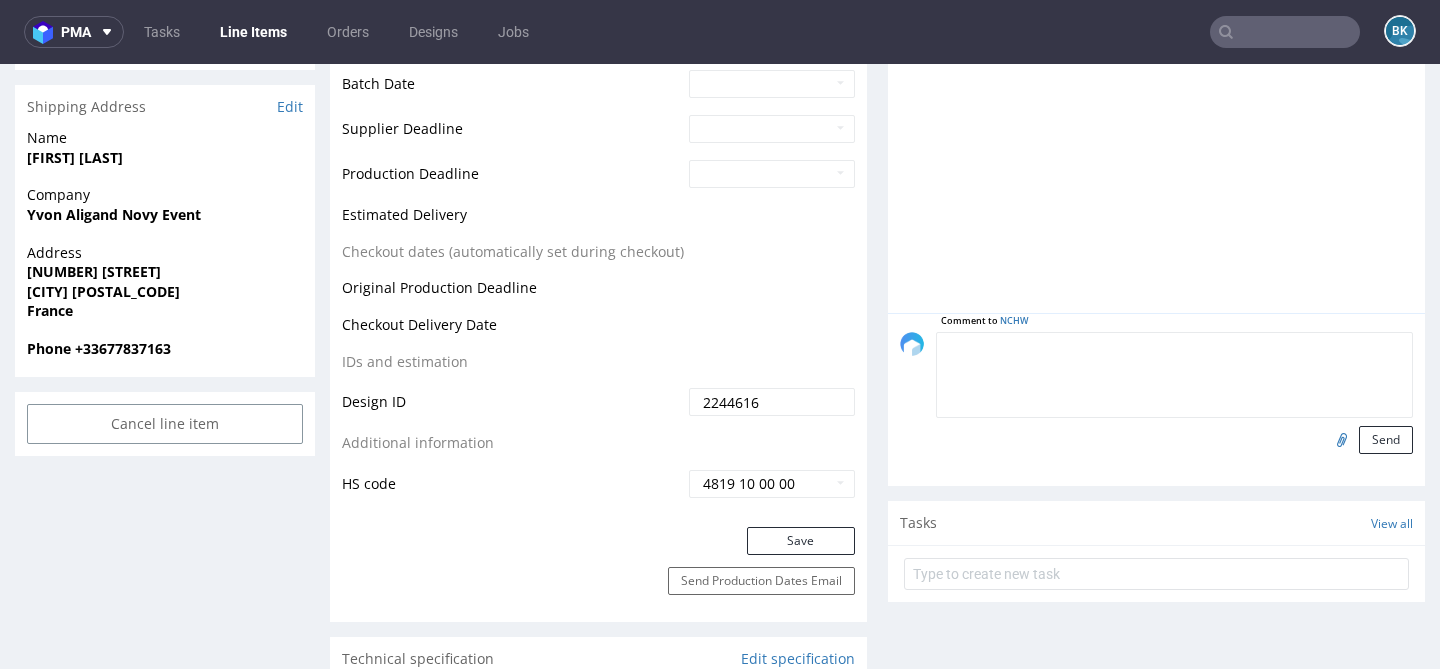 click at bounding box center (1174, 375) 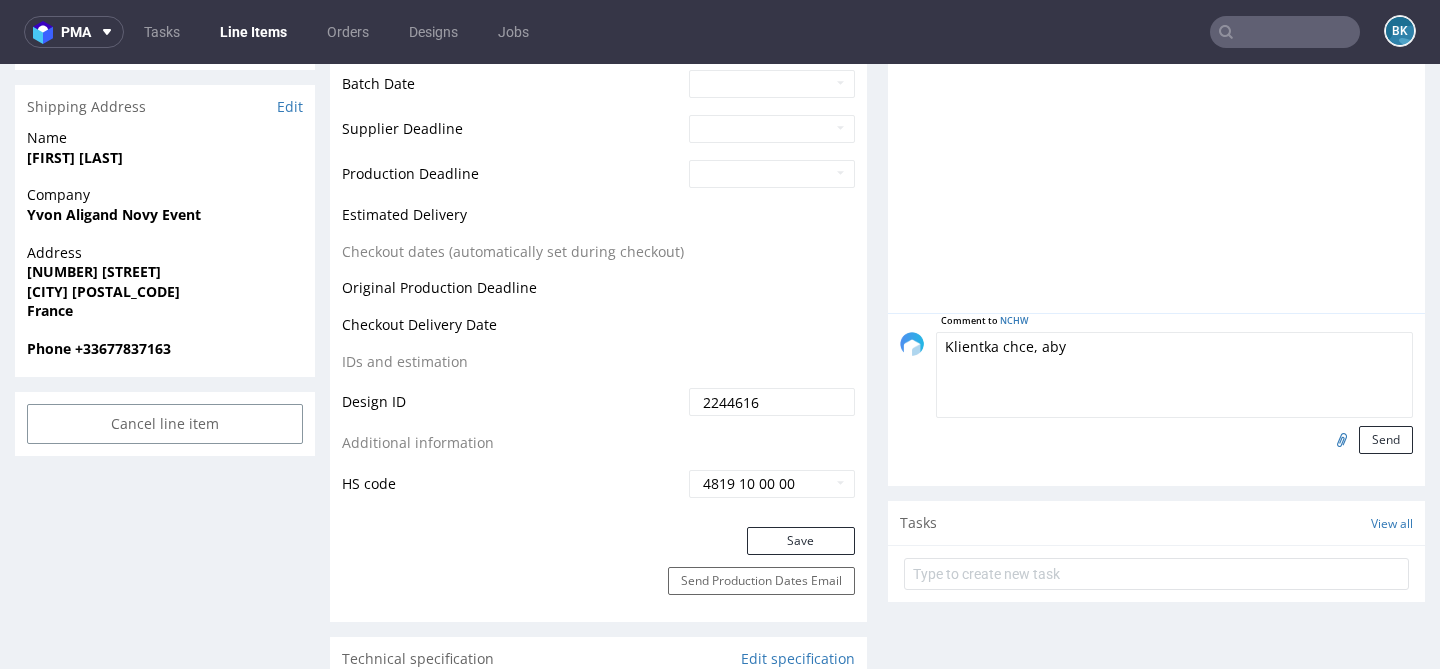 paste on "pudełka były wykonane z kraftu na zewnątrz i białe z nadrukiem wewnątrz" 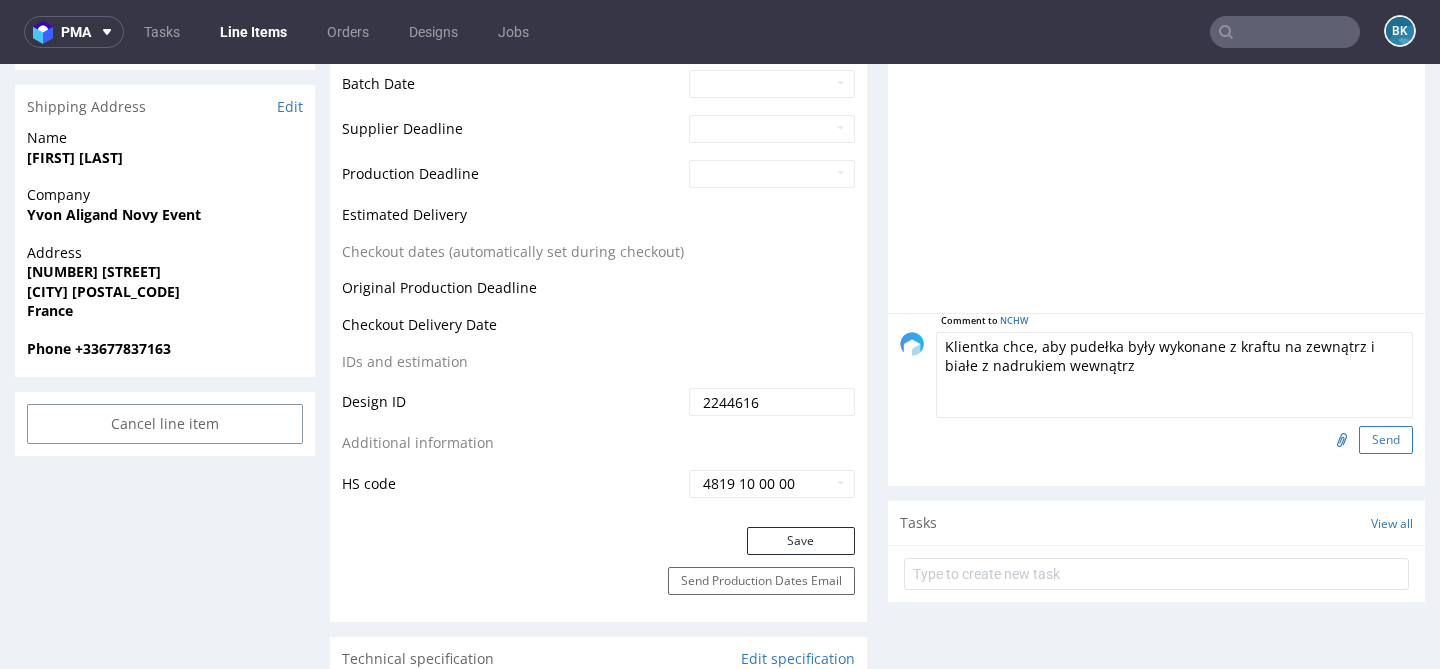 type on "Klientka chce, aby pudełka były wykonane z kraftu na zewnątrz i białe z nadrukiem wewnątrz" 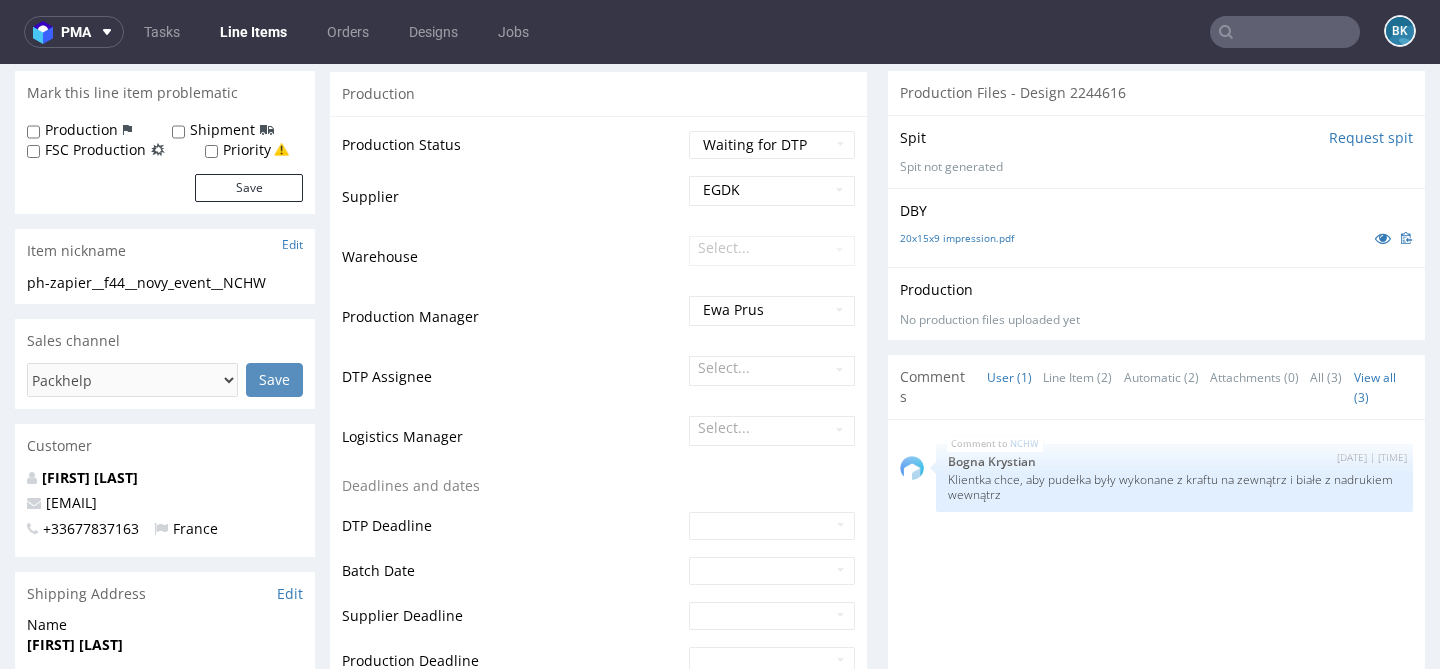 scroll, scrollTop: 394, scrollLeft: 0, axis: vertical 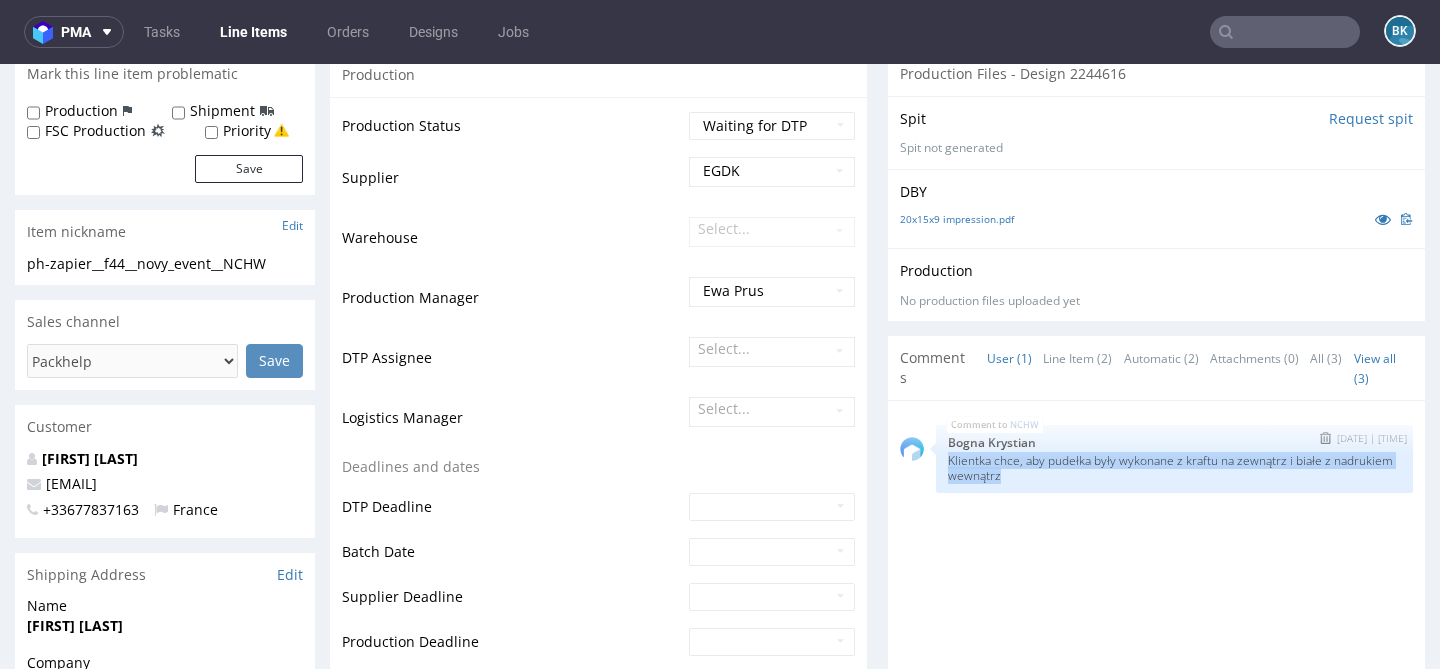 drag, startPoint x: 1071, startPoint y: 473, endPoint x: 935, endPoint y: 453, distance: 137.46272 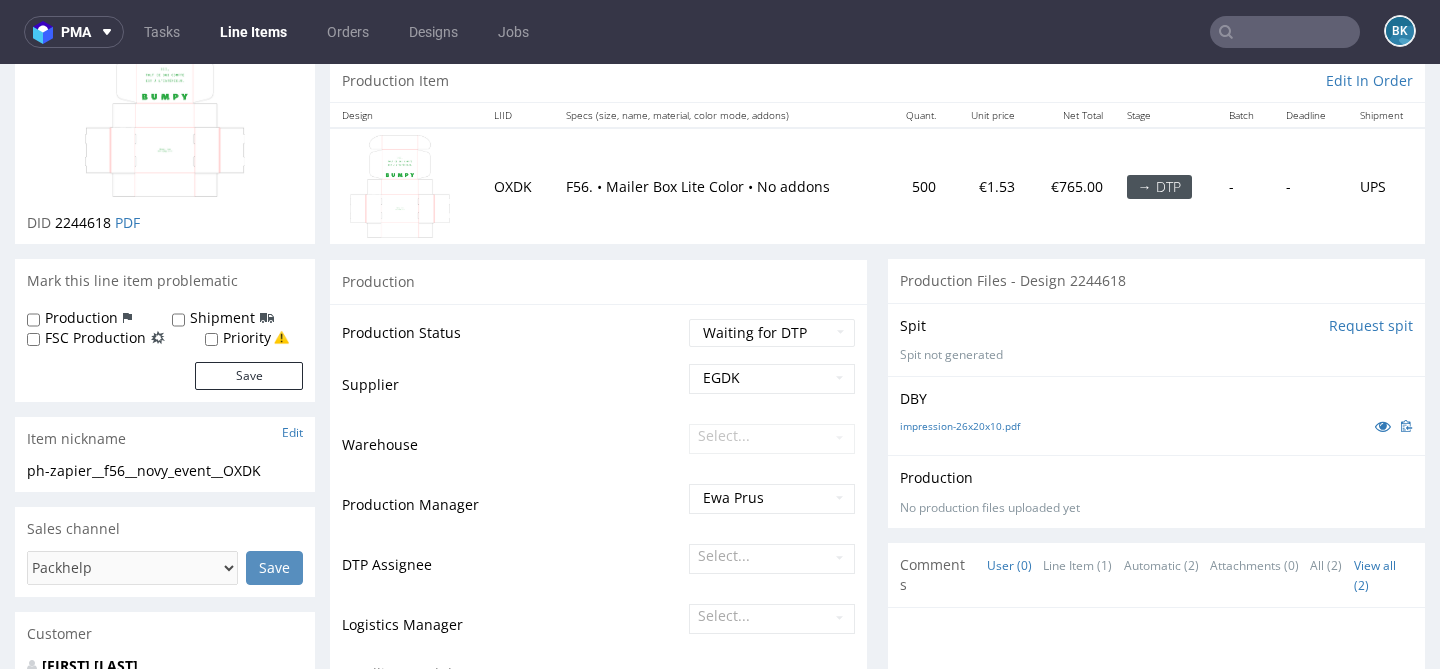 scroll, scrollTop: 177, scrollLeft: 0, axis: vertical 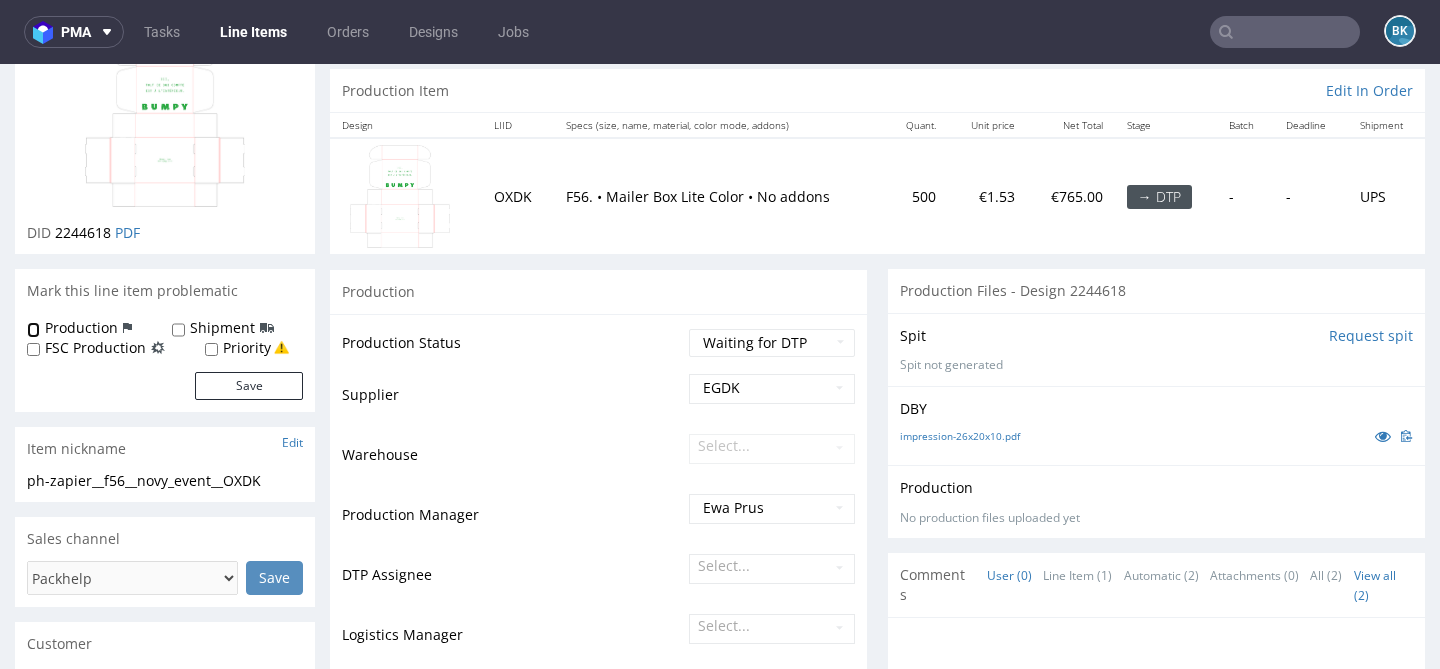 click on "Production" at bounding box center [33, 330] 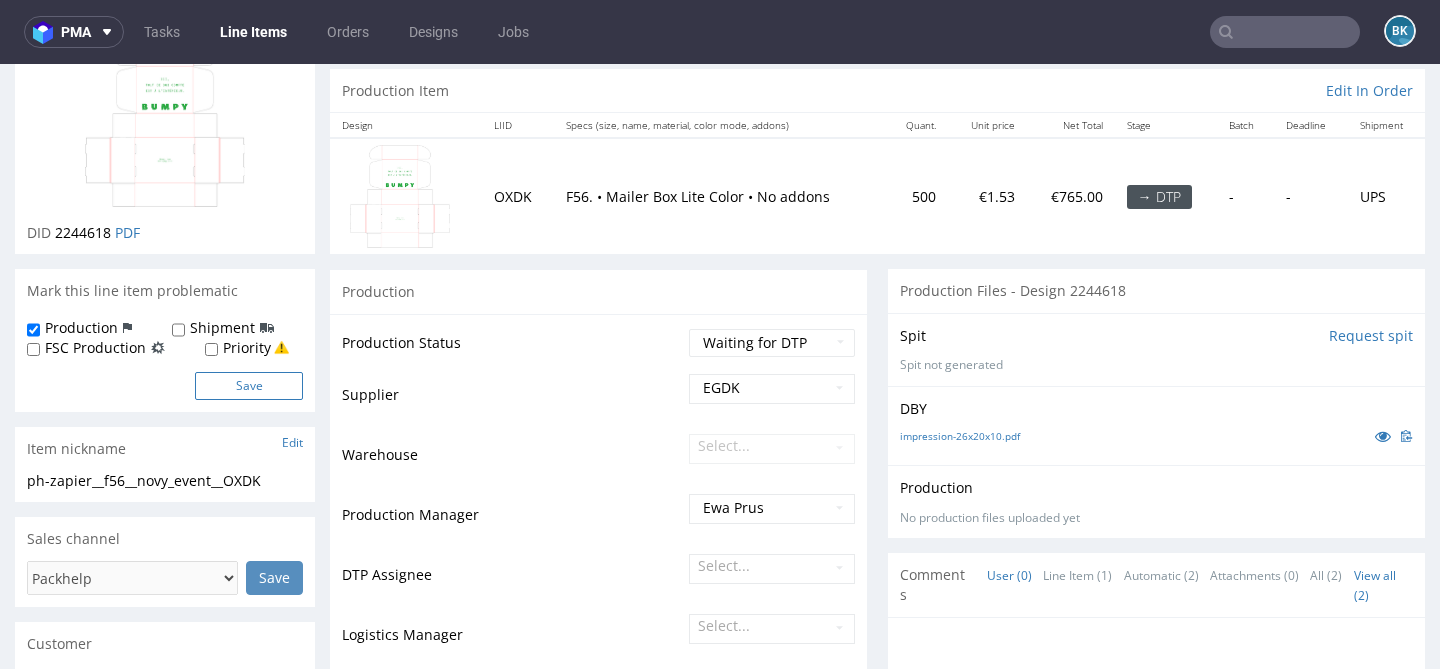 click on "Save" at bounding box center (249, 386) 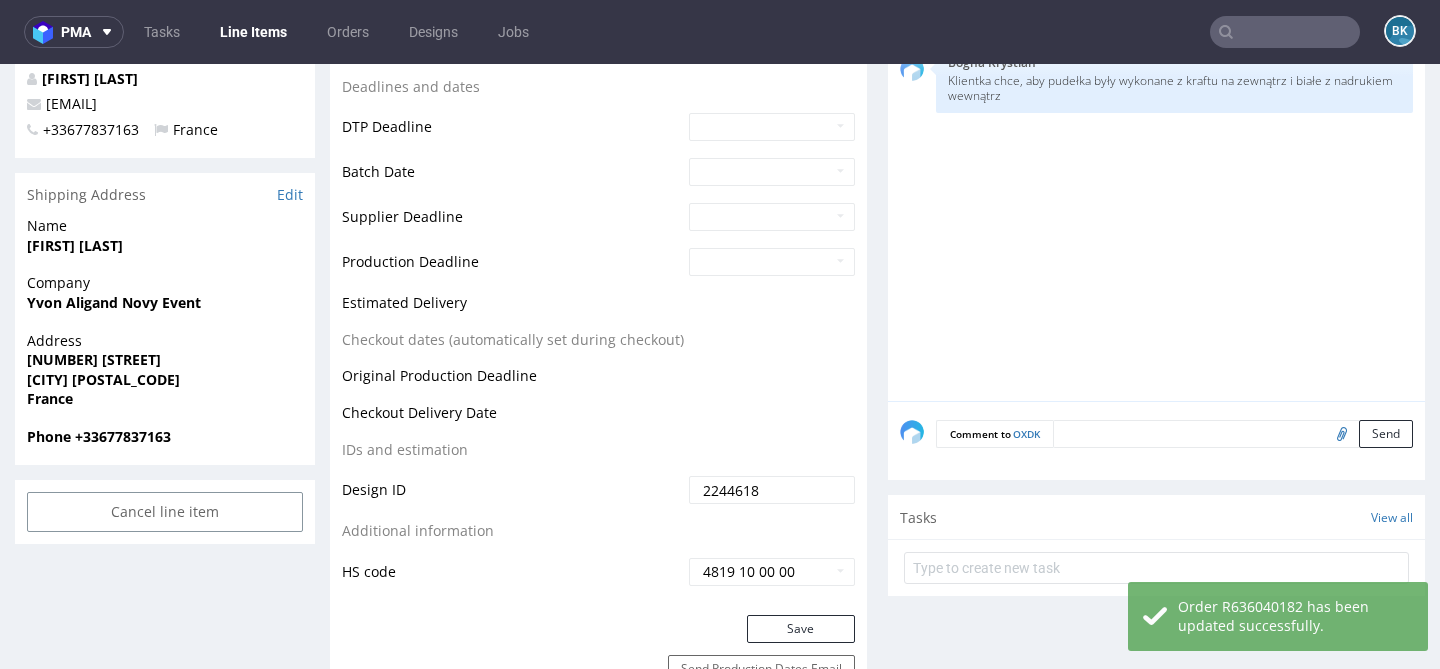 scroll, scrollTop: 776, scrollLeft: 0, axis: vertical 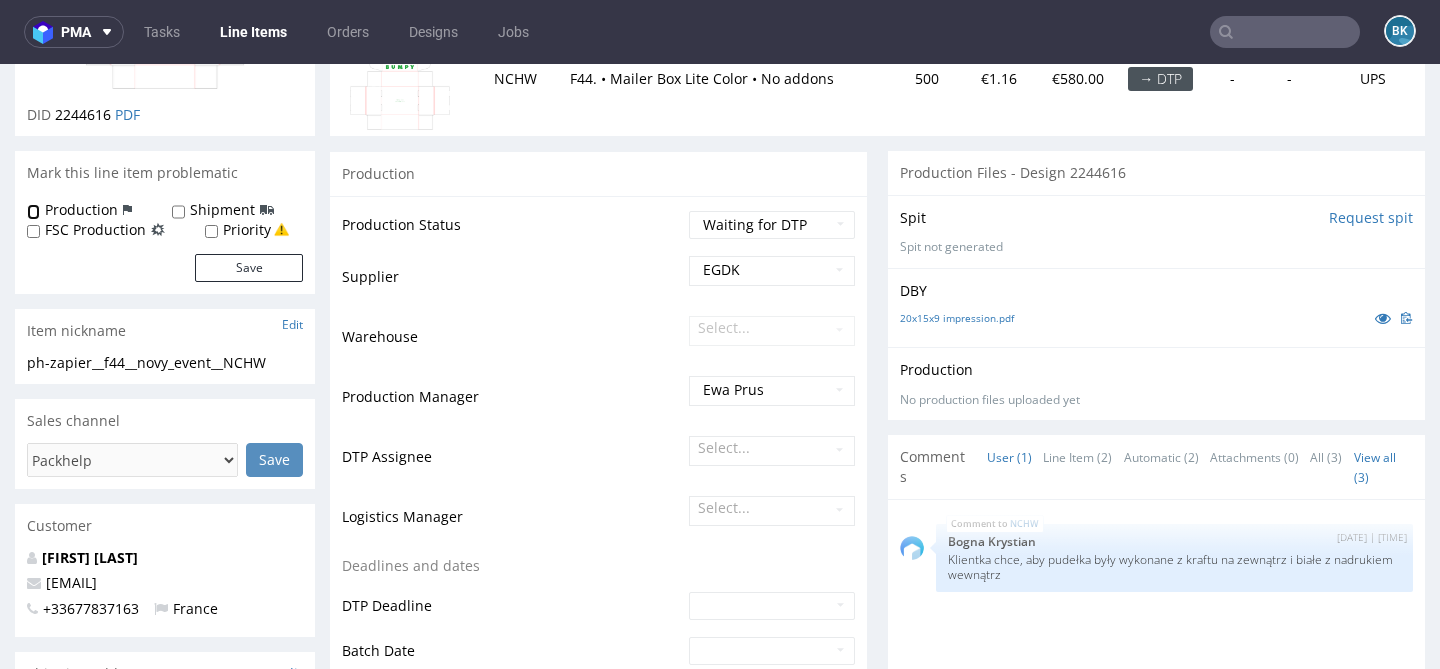 click on "Production" at bounding box center [33, 212] 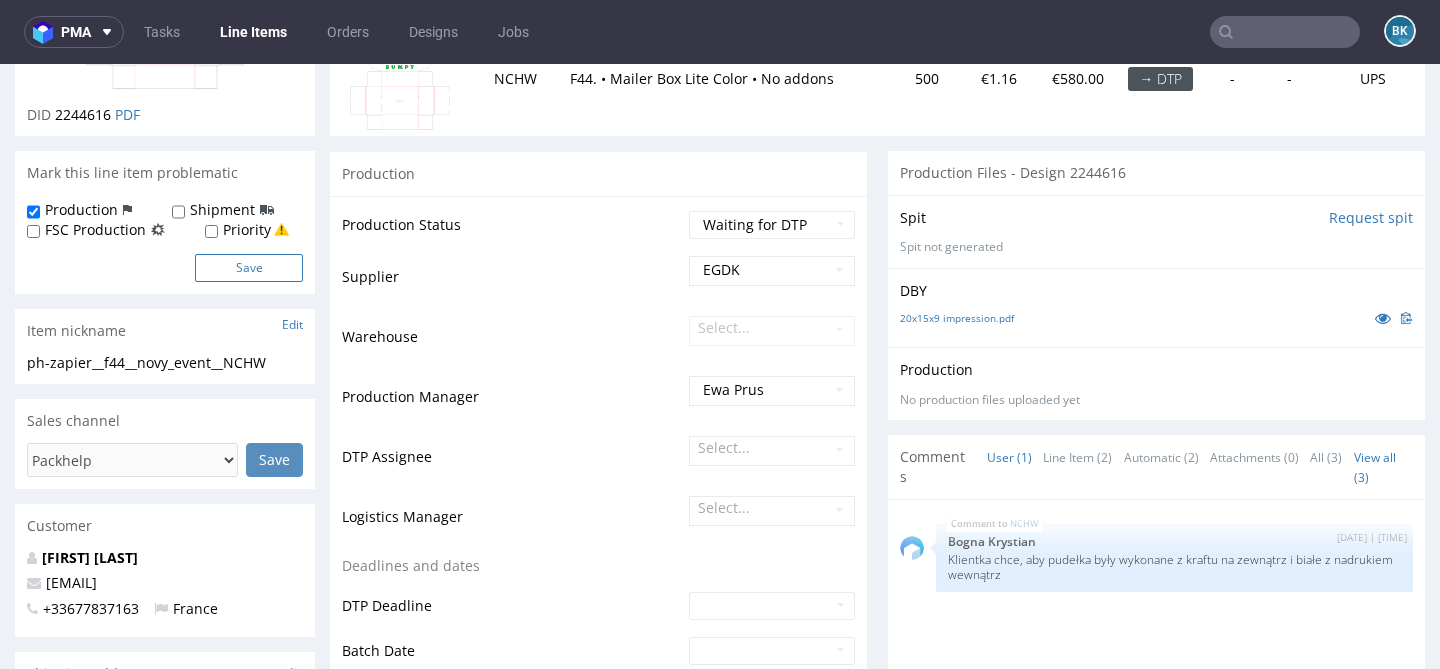click on "Save" at bounding box center [249, 268] 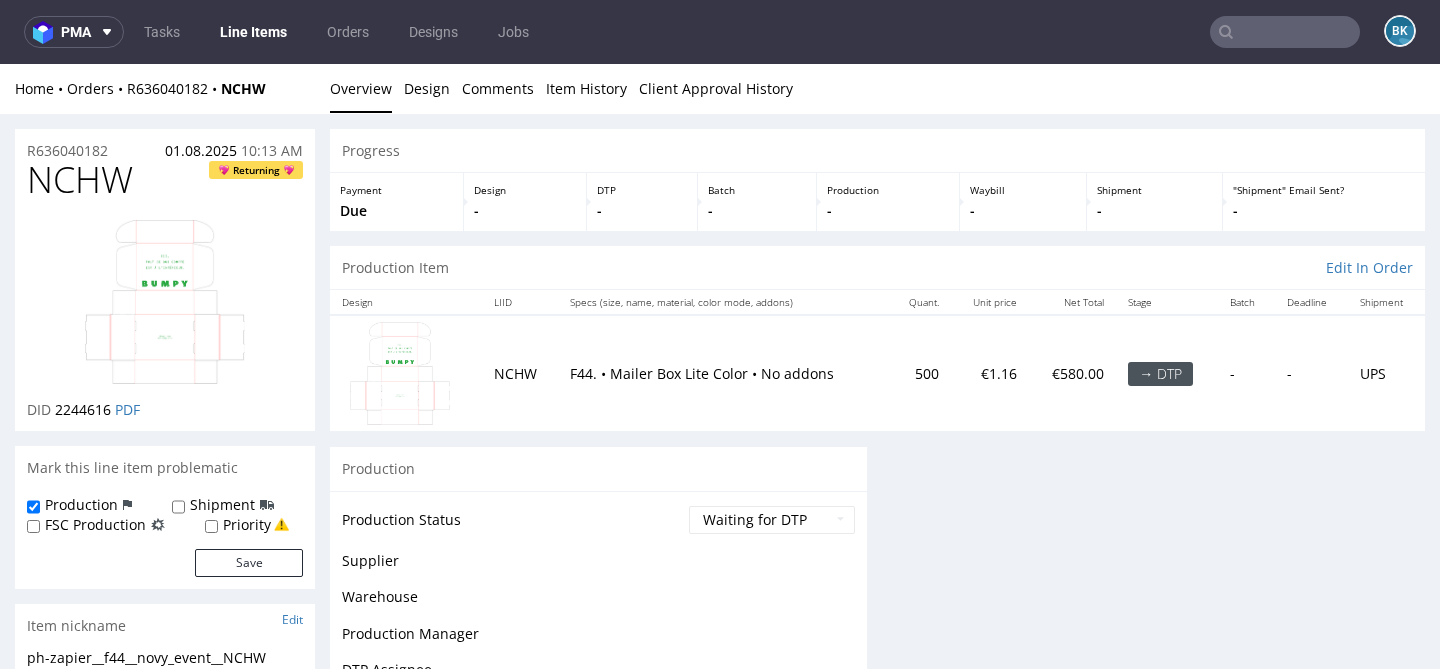 scroll, scrollTop: 0, scrollLeft: 0, axis: both 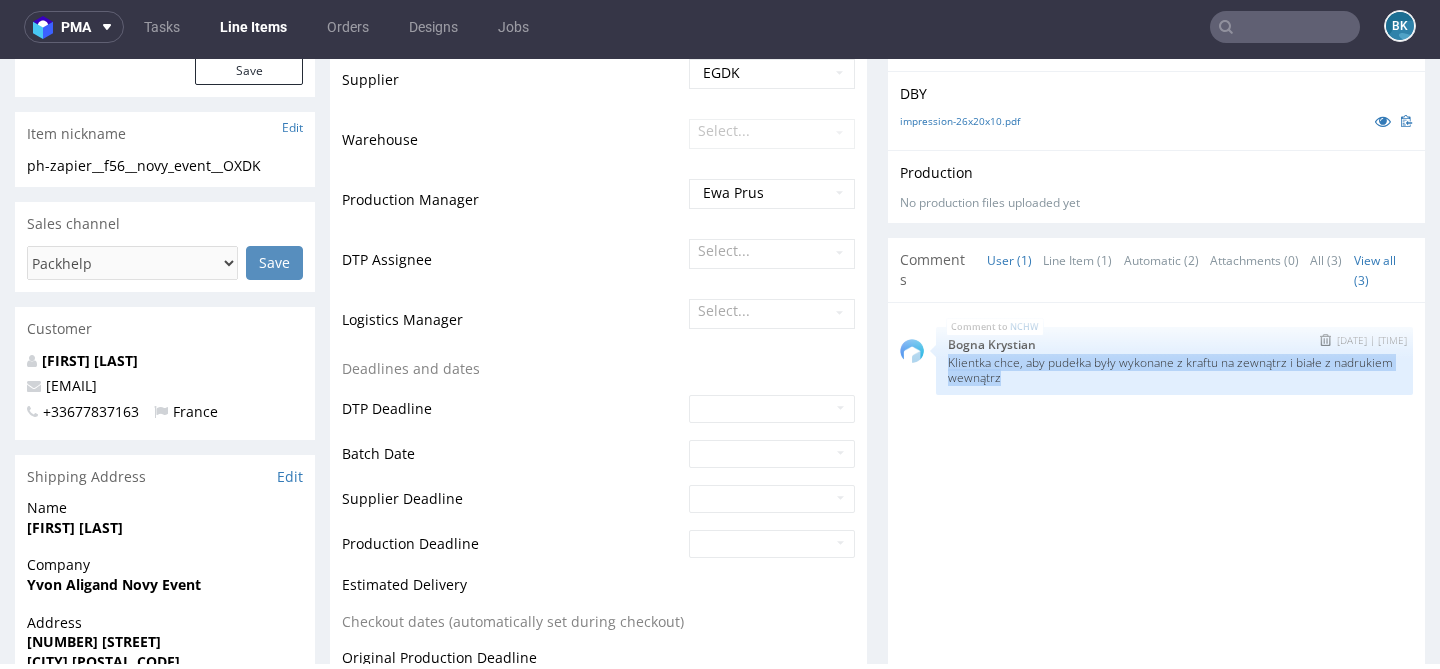 drag, startPoint x: 1066, startPoint y: 376, endPoint x: 933, endPoint y: 354, distance: 134.80727 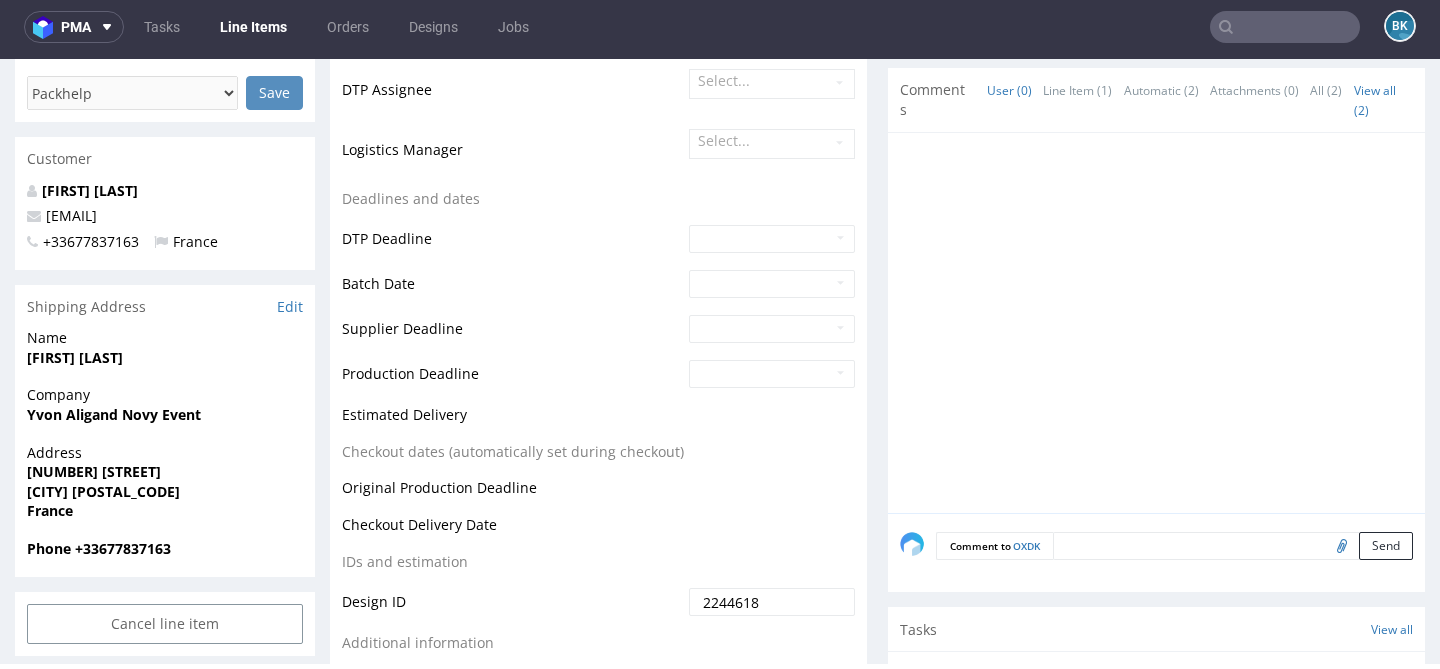 scroll, scrollTop: 835, scrollLeft: 0, axis: vertical 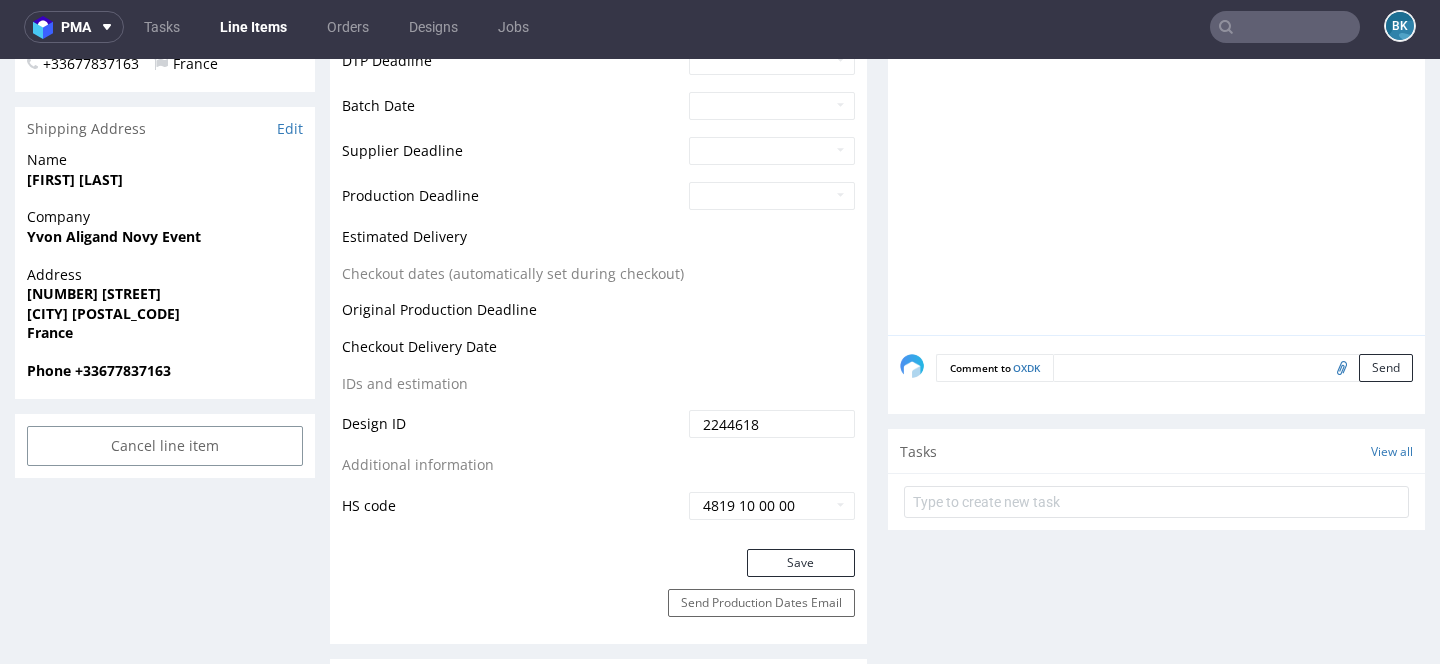 click at bounding box center (1233, 368) 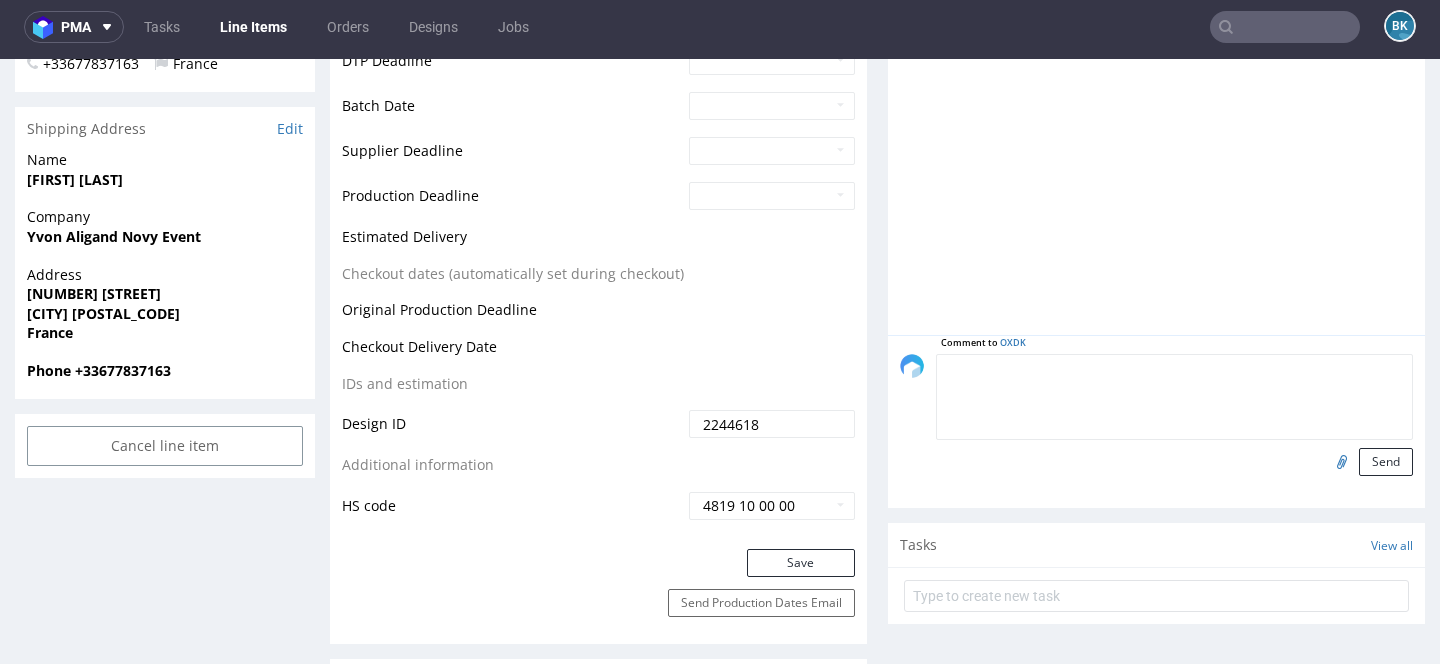 paste on "Klientka chce, aby pudełka były wykonane z kraftu na zewnątrz i białe z nadrukiem wewnątrz" 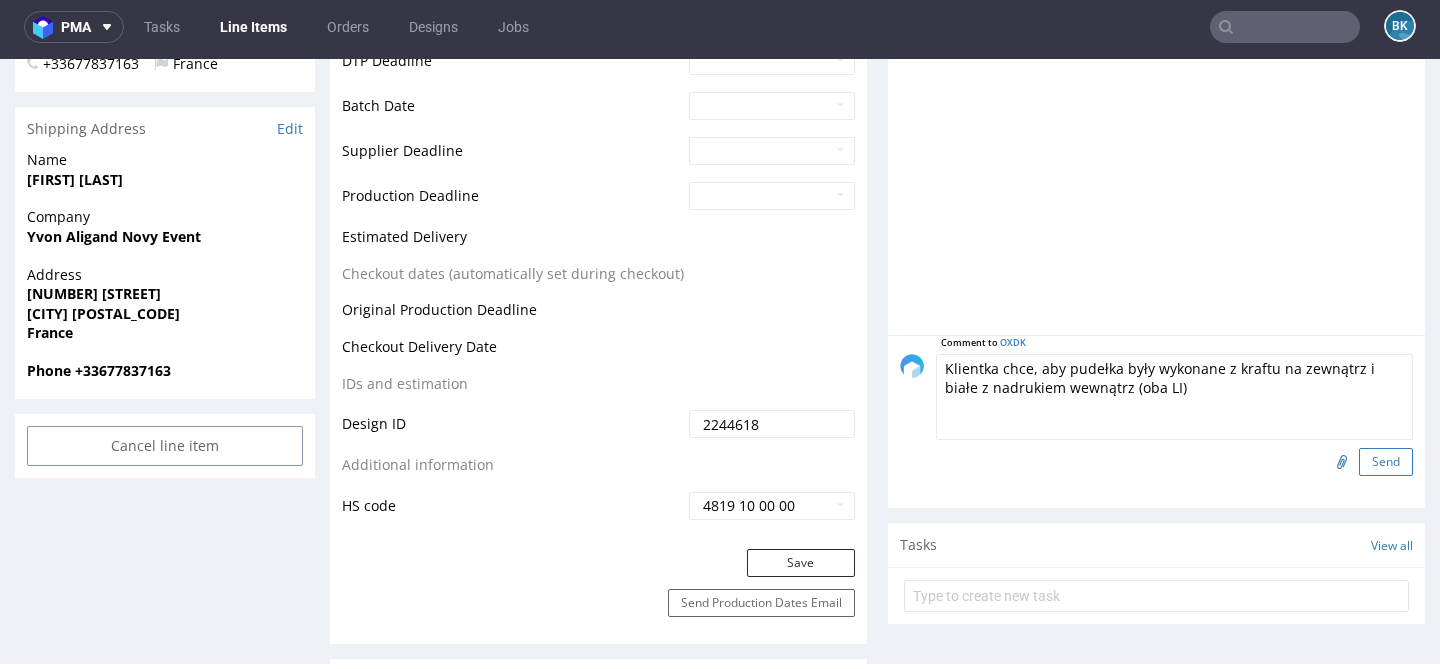 type on "Klientka chce, aby pudełka były wykonane z kraftu na zewnątrz i białe z nadrukiem wewnątrz (oba LI)" 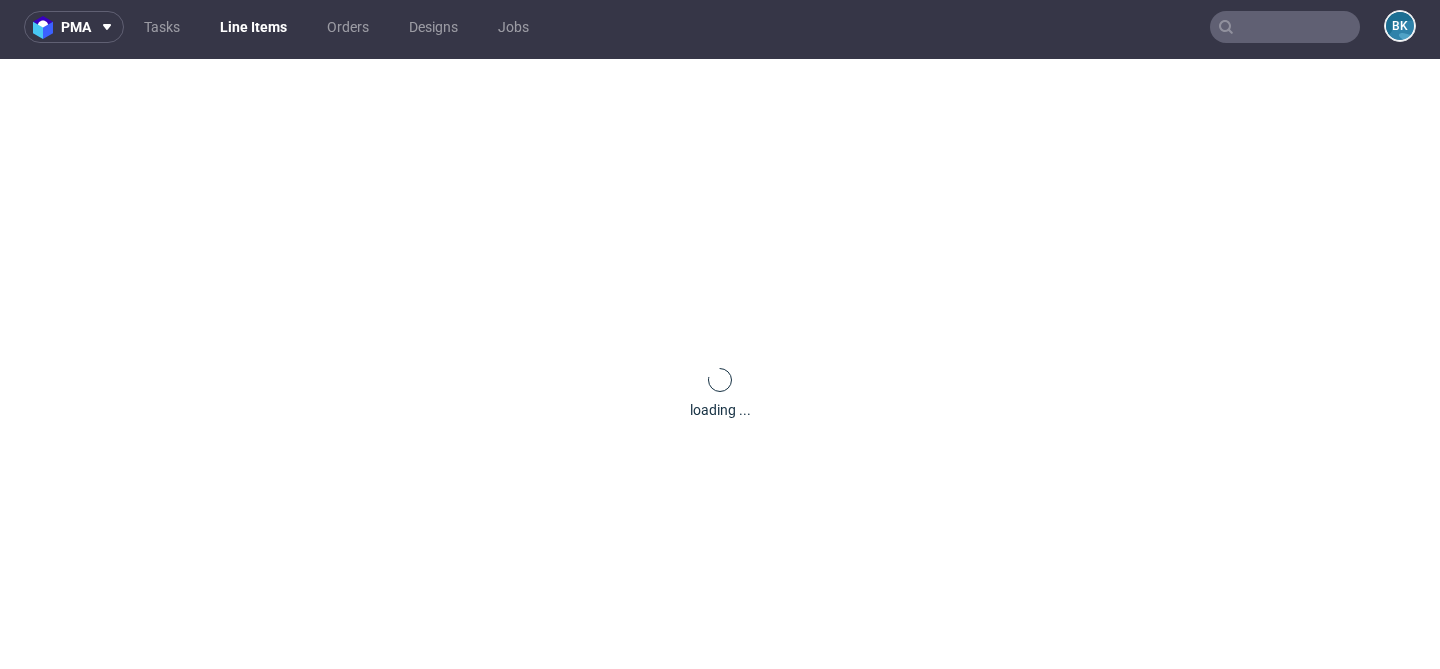 scroll, scrollTop: 0, scrollLeft: 0, axis: both 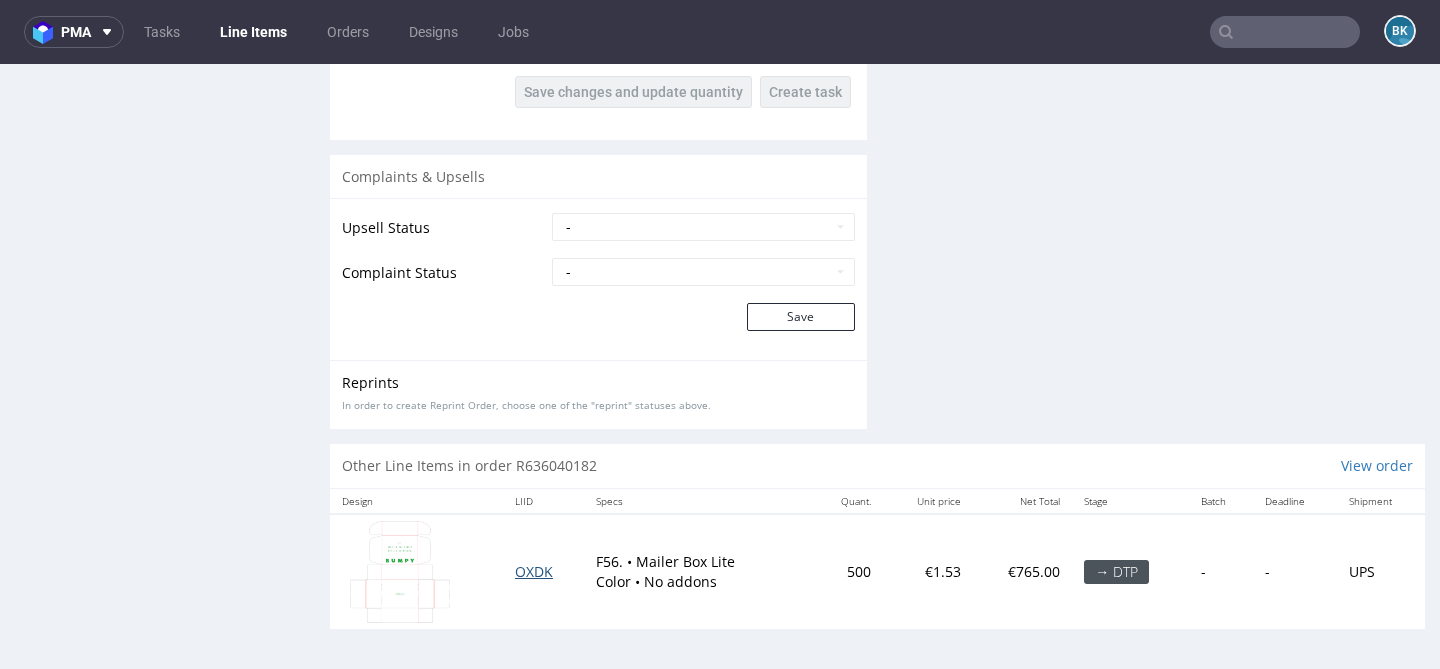 click on "OXDK" at bounding box center [534, 571] 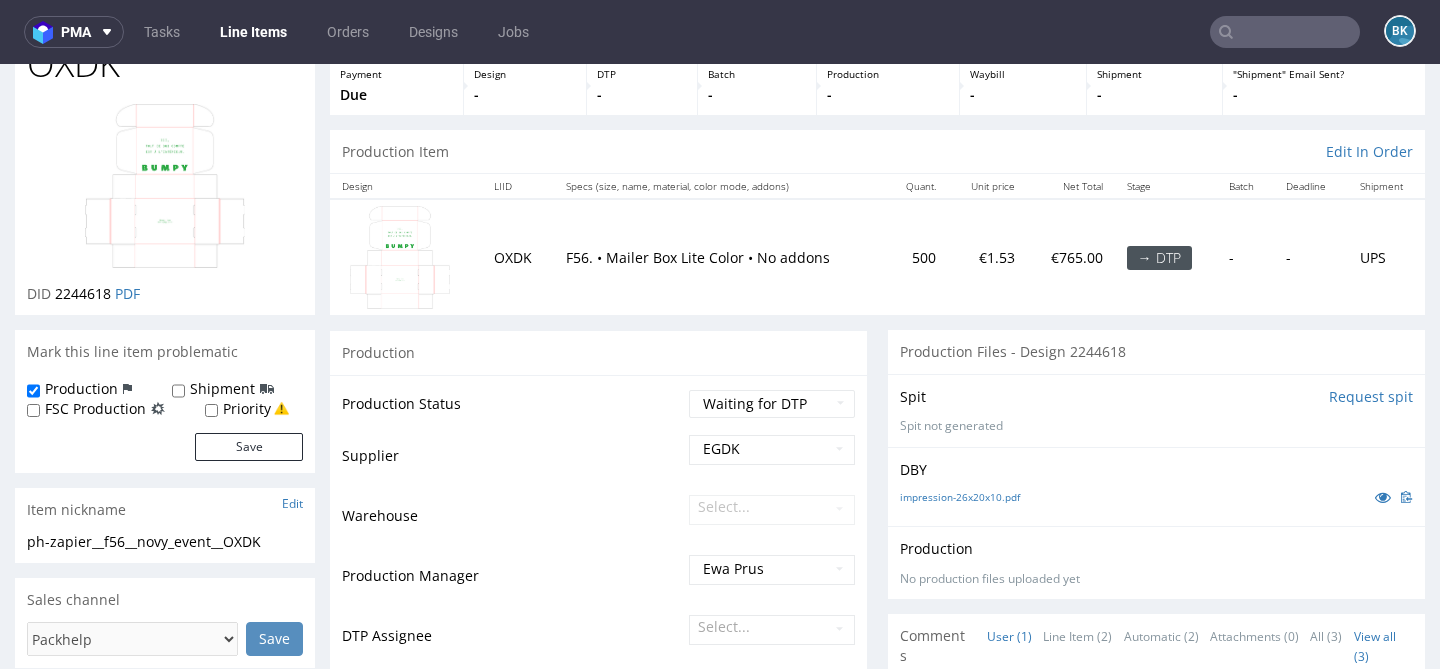 scroll, scrollTop: 0, scrollLeft: 0, axis: both 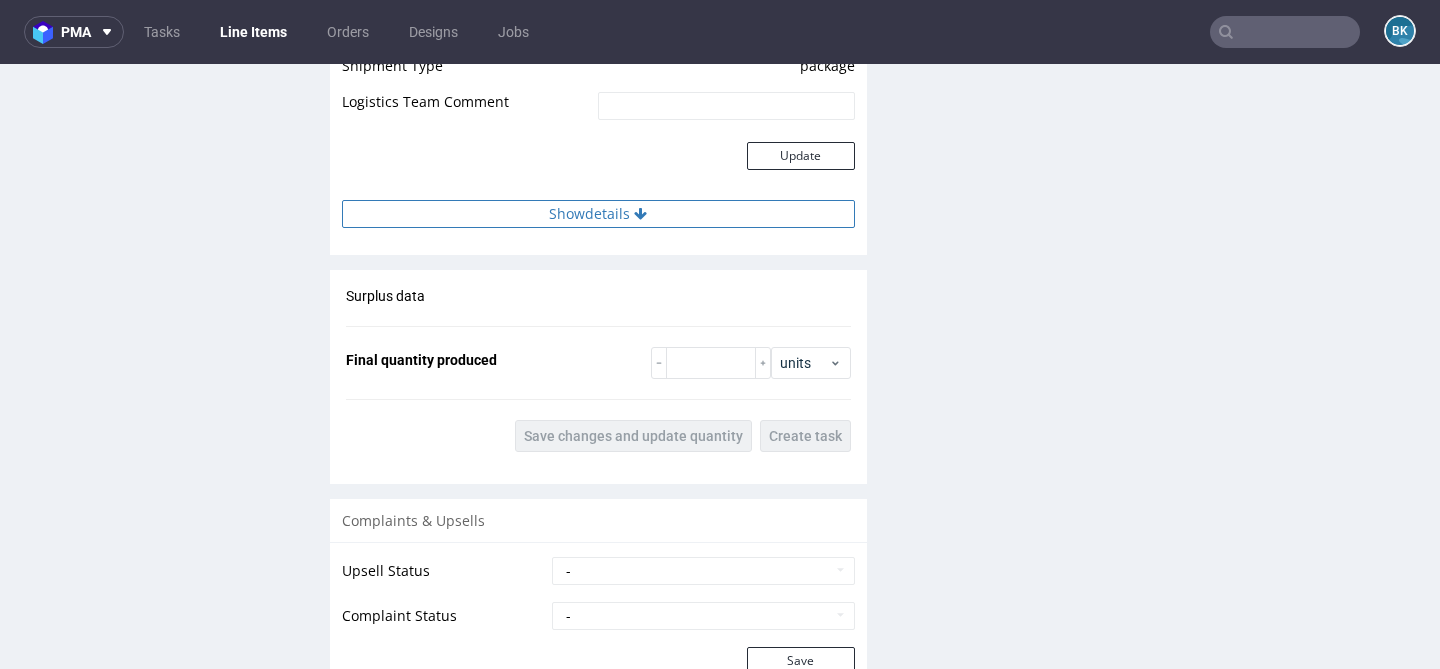 click on "Show  details" at bounding box center [598, 214] 